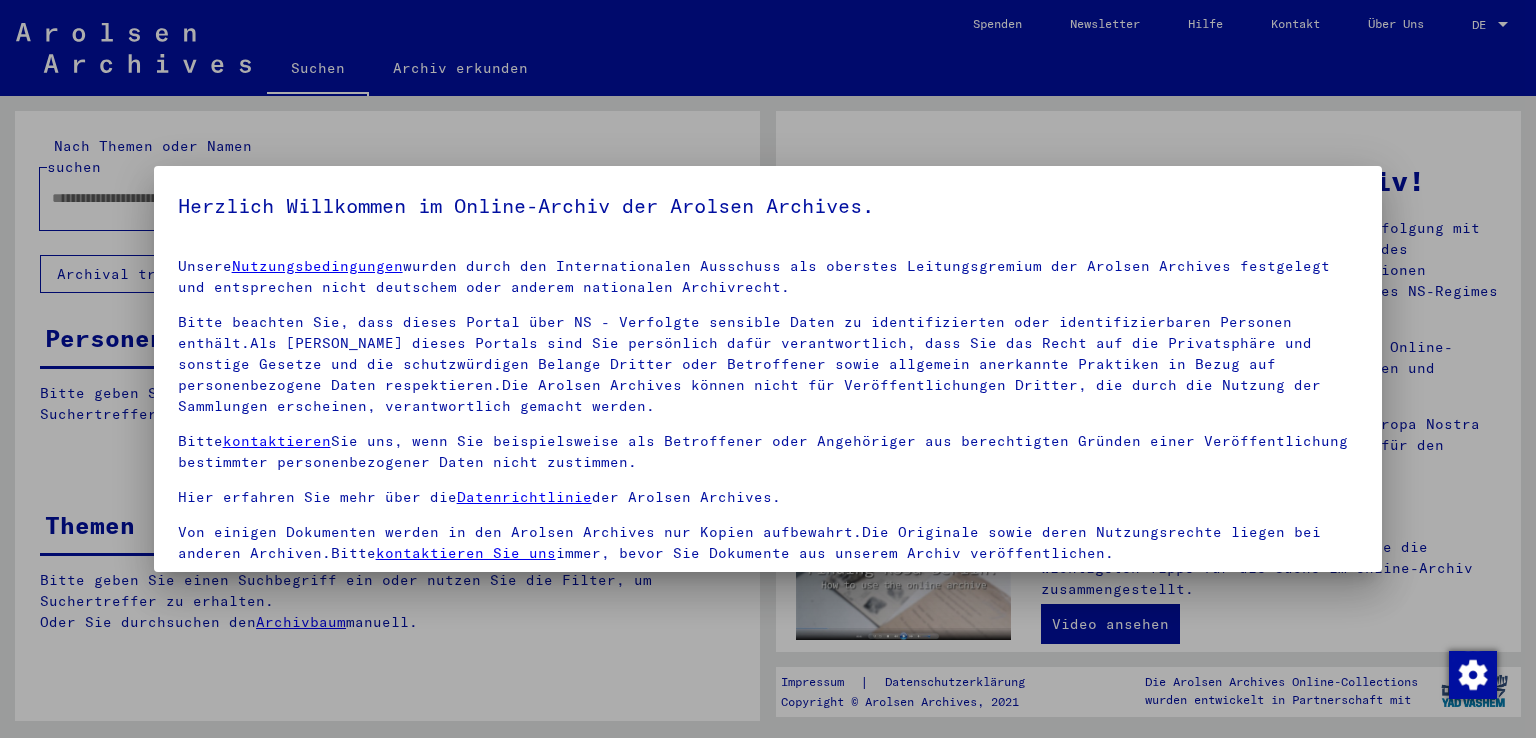 scroll, scrollTop: 0, scrollLeft: 0, axis: both 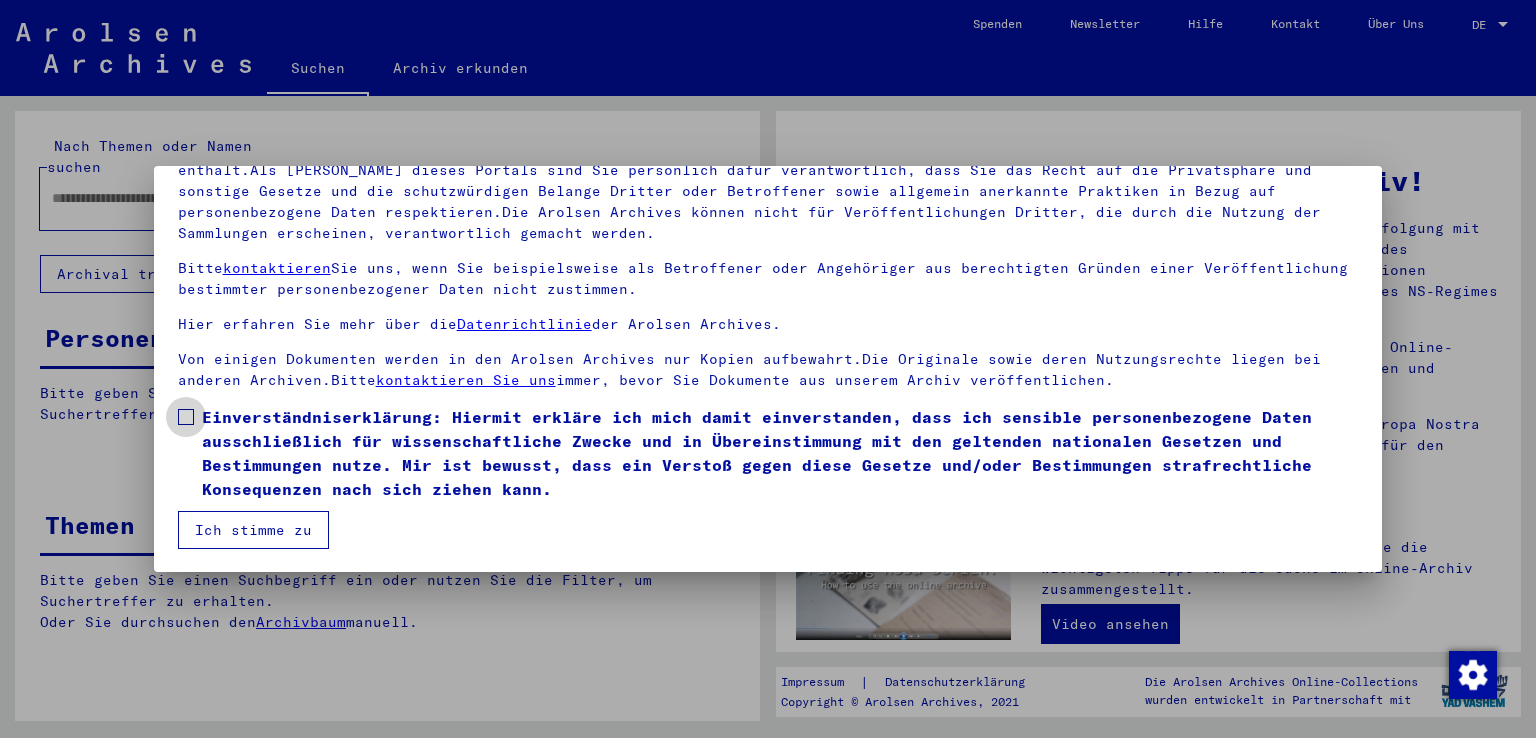 click on "Einverständniserklärung: Hiermit erkläre ich mich damit einverstanden, dass ich sensible personenbezogene Daten ausschließlich für wissenschaftliche Zwecke und in Übereinstimmung mit den geltenden nationalen Gesetzen und Bestimmungen nutze. Mir ist bewusst, dass ein Verstoß gegen diese Gesetze und/oder Bestimmungen strafrechtliche Konsequenzen nach sich ziehen kann." at bounding box center [780, 453] 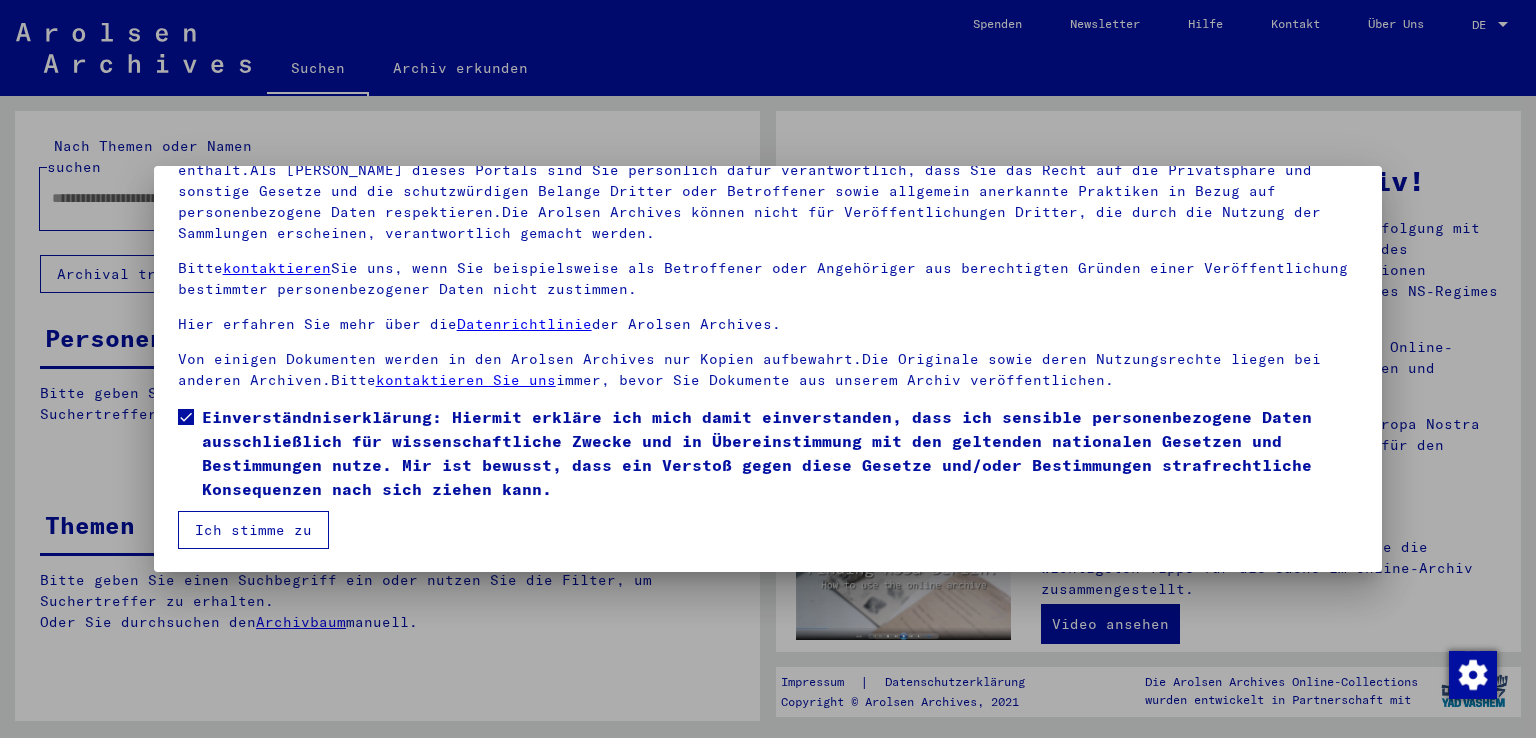 click on "Ich stimme zu" at bounding box center [253, 530] 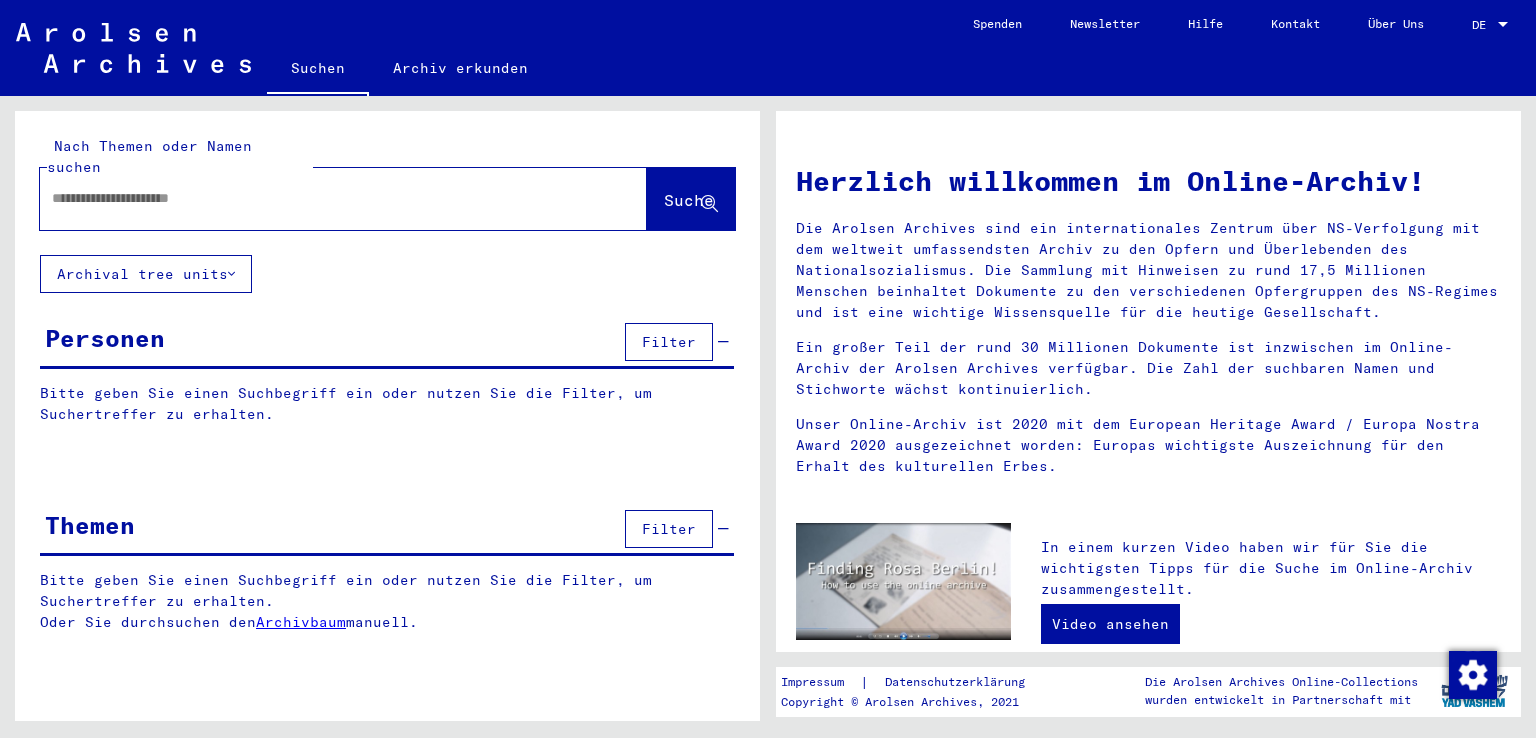 click on "DE DE" 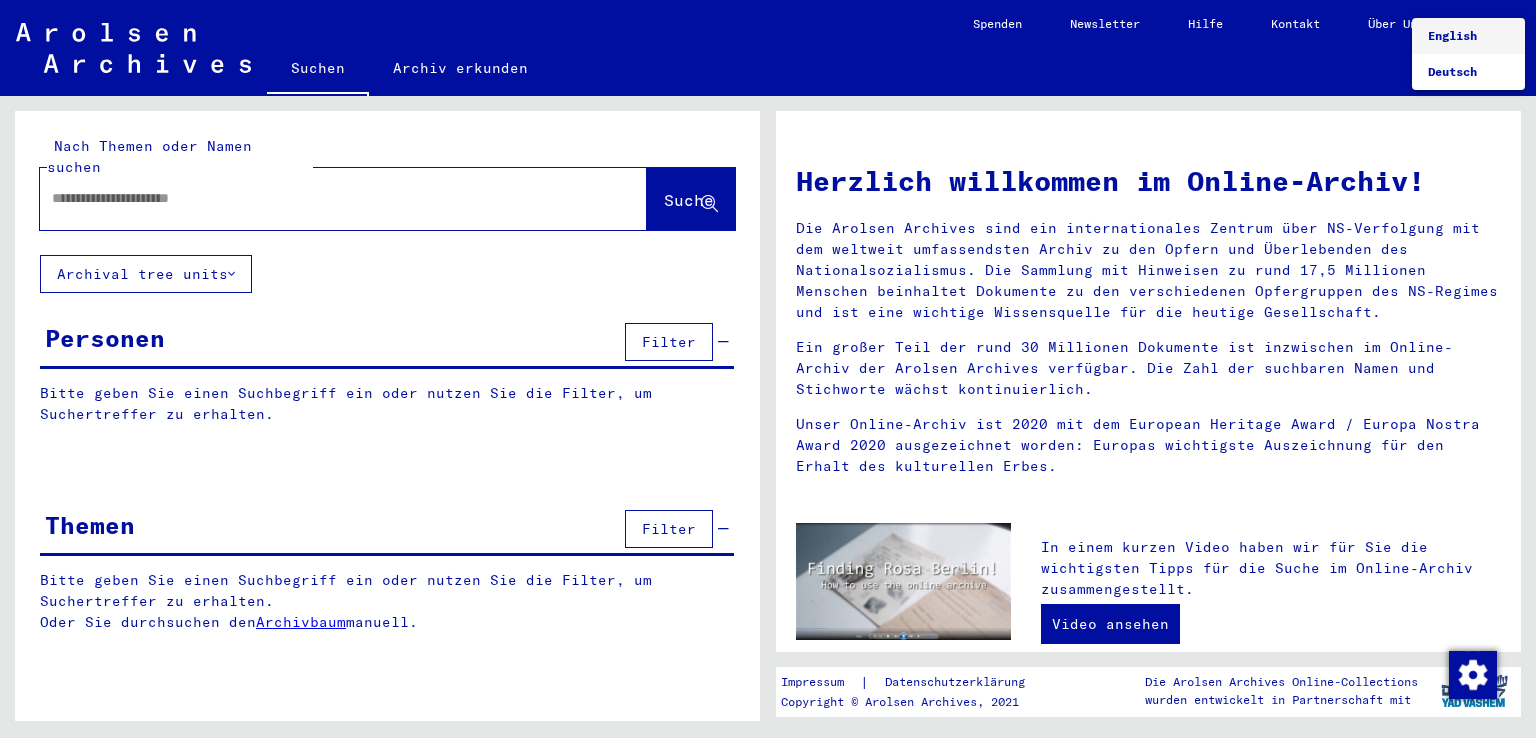 click on "English" at bounding box center (1468, 36) 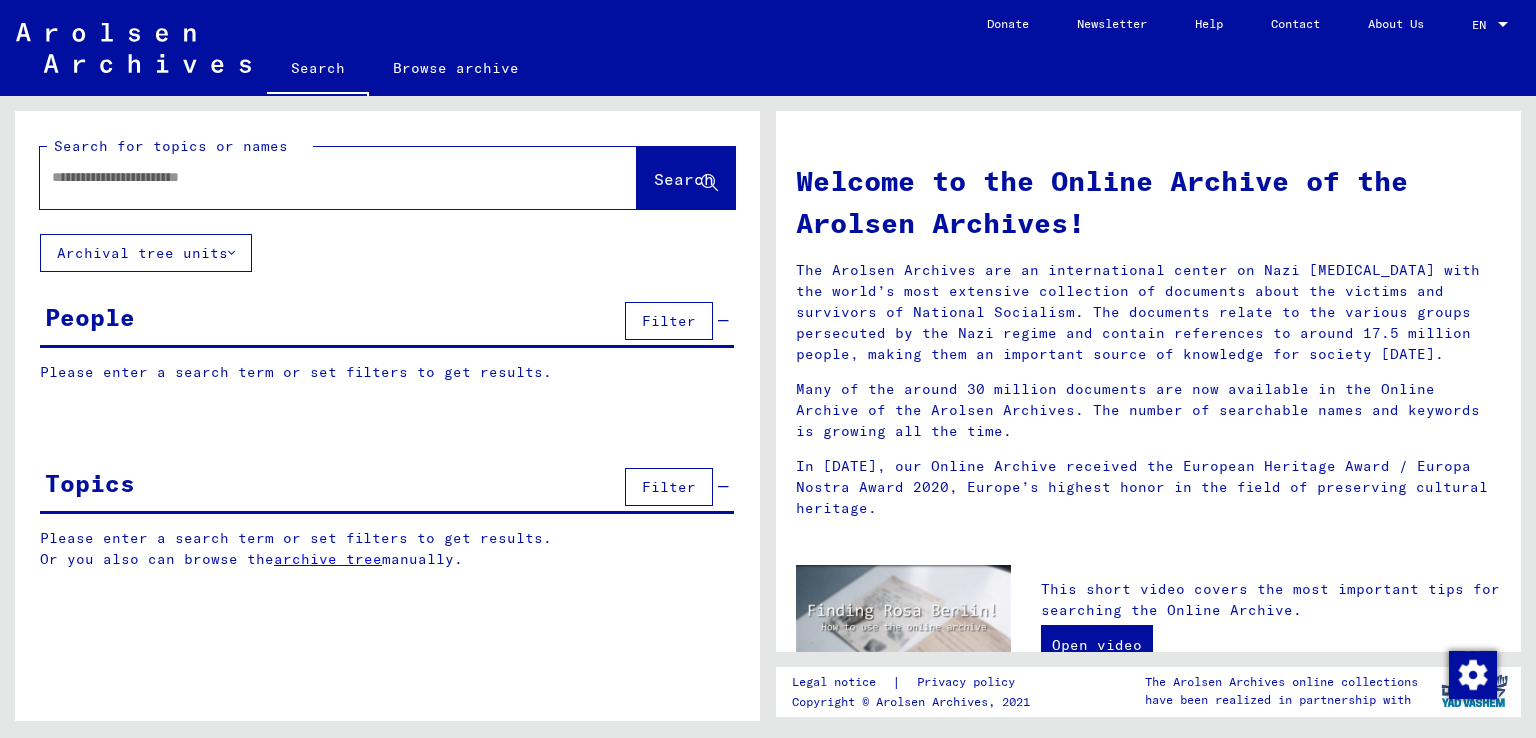 click at bounding box center (314, 177) 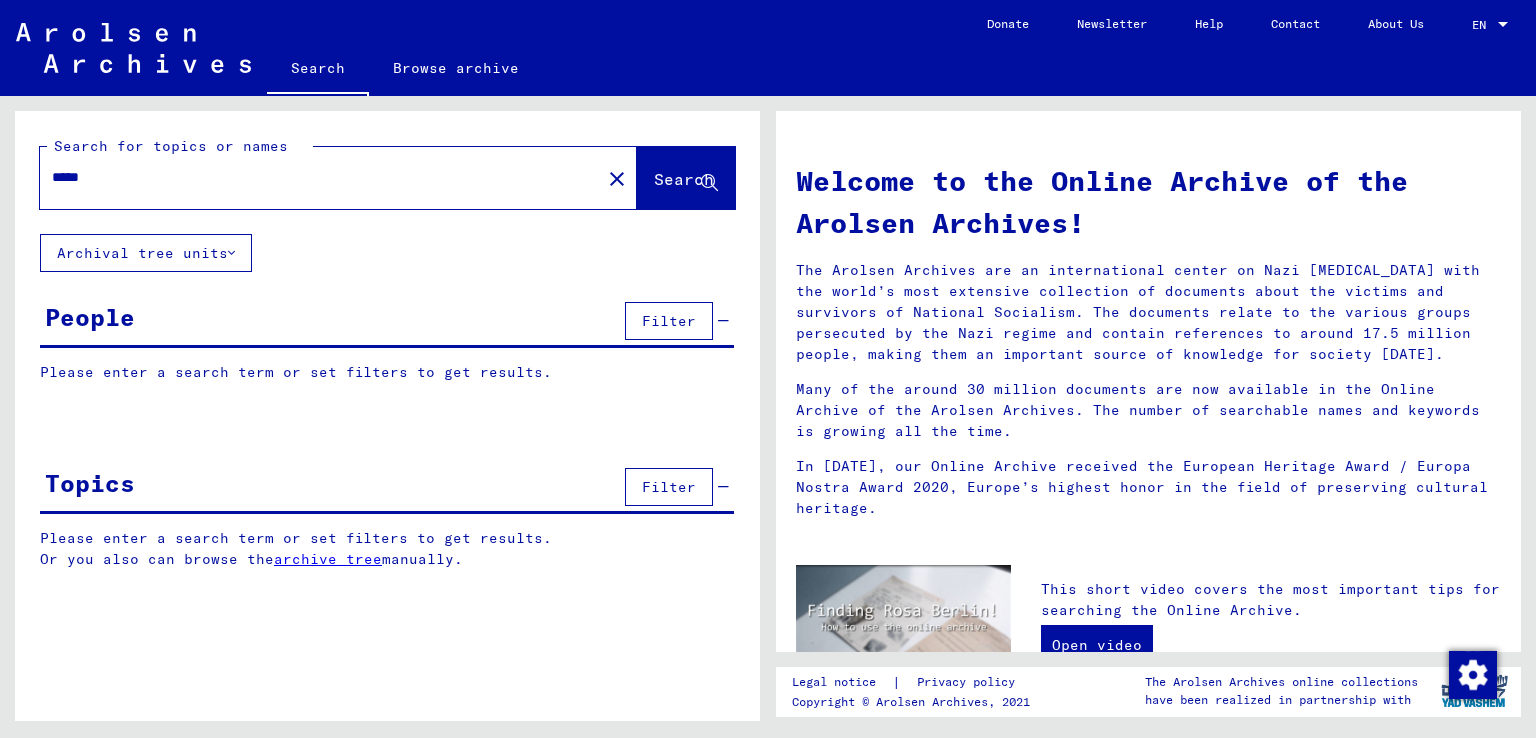 type on "*****" 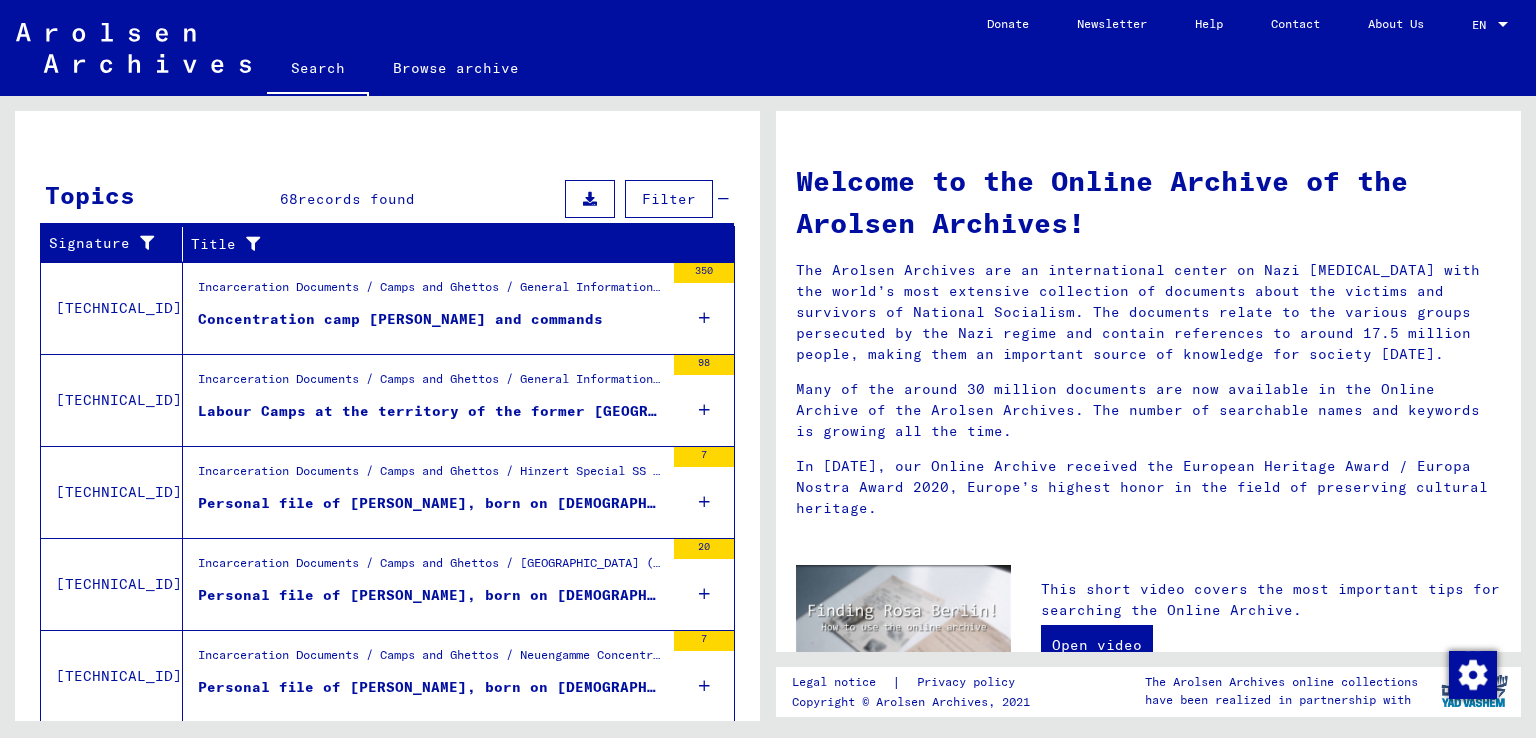 scroll, scrollTop: 654, scrollLeft: 0, axis: vertical 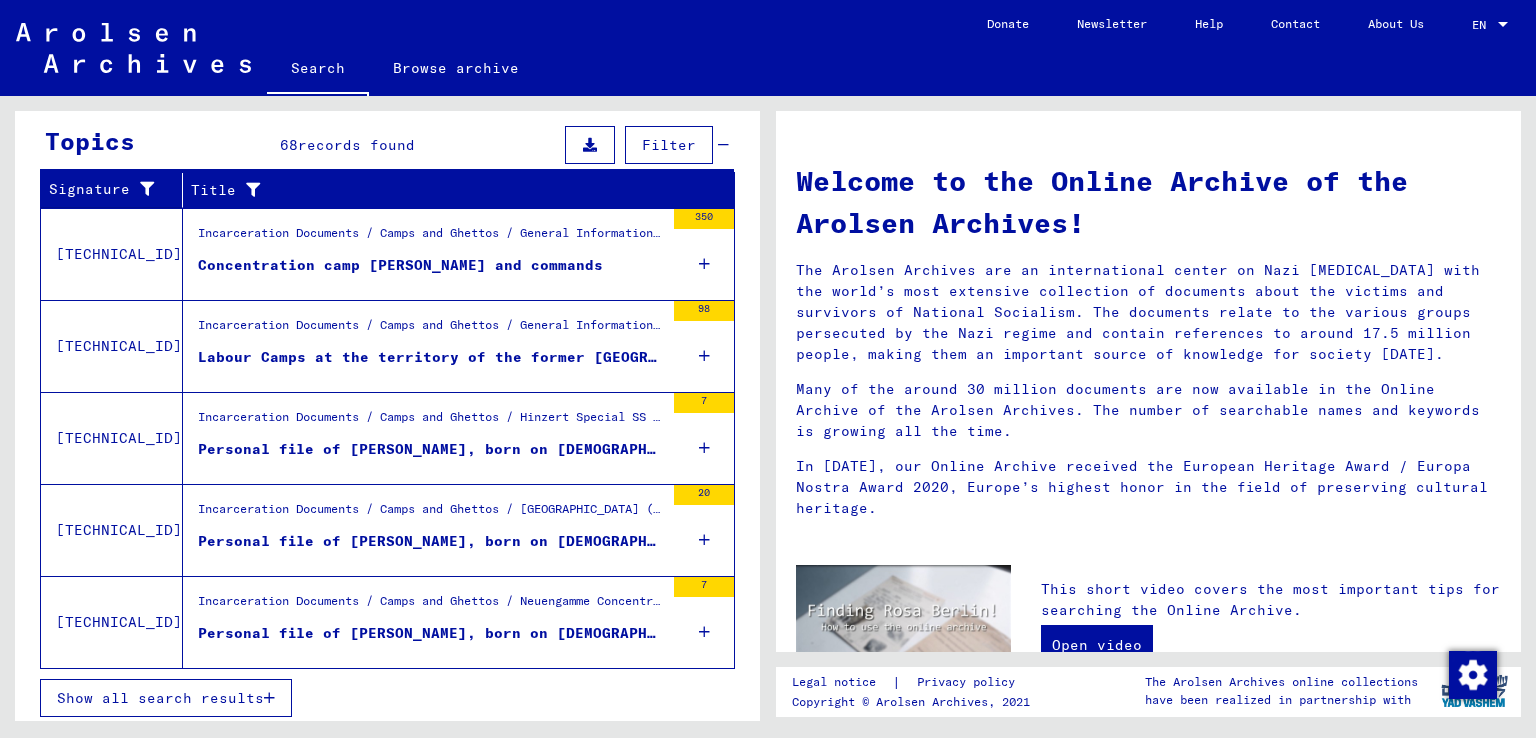 click on "Incarceration Documents / Camps and Ghettos / General Information / Compilation of Information Regarding Various Detention Sites and Camps" at bounding box center (431, 330) 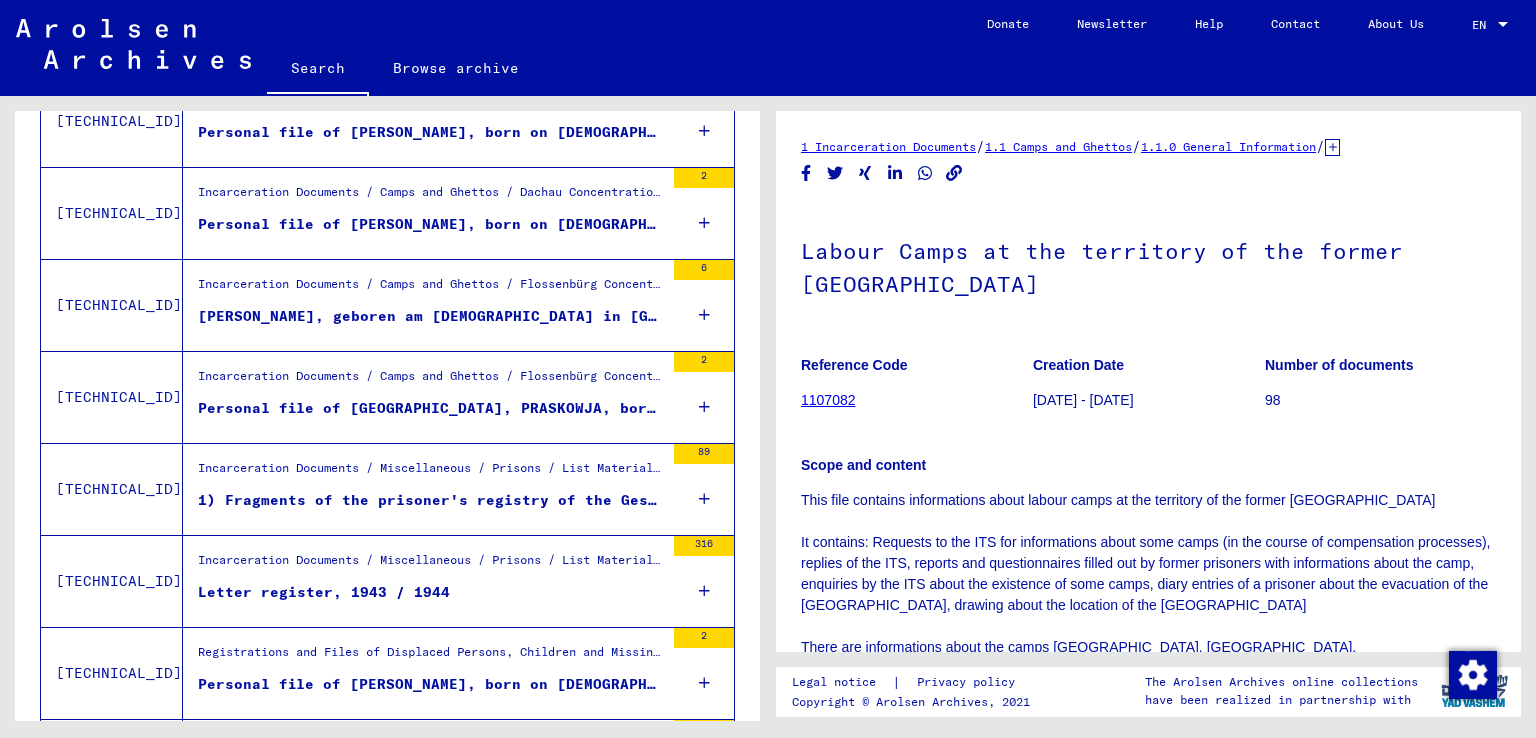 scroll, scrollTop: 1900, scrollLeft: 0, axis: vertical 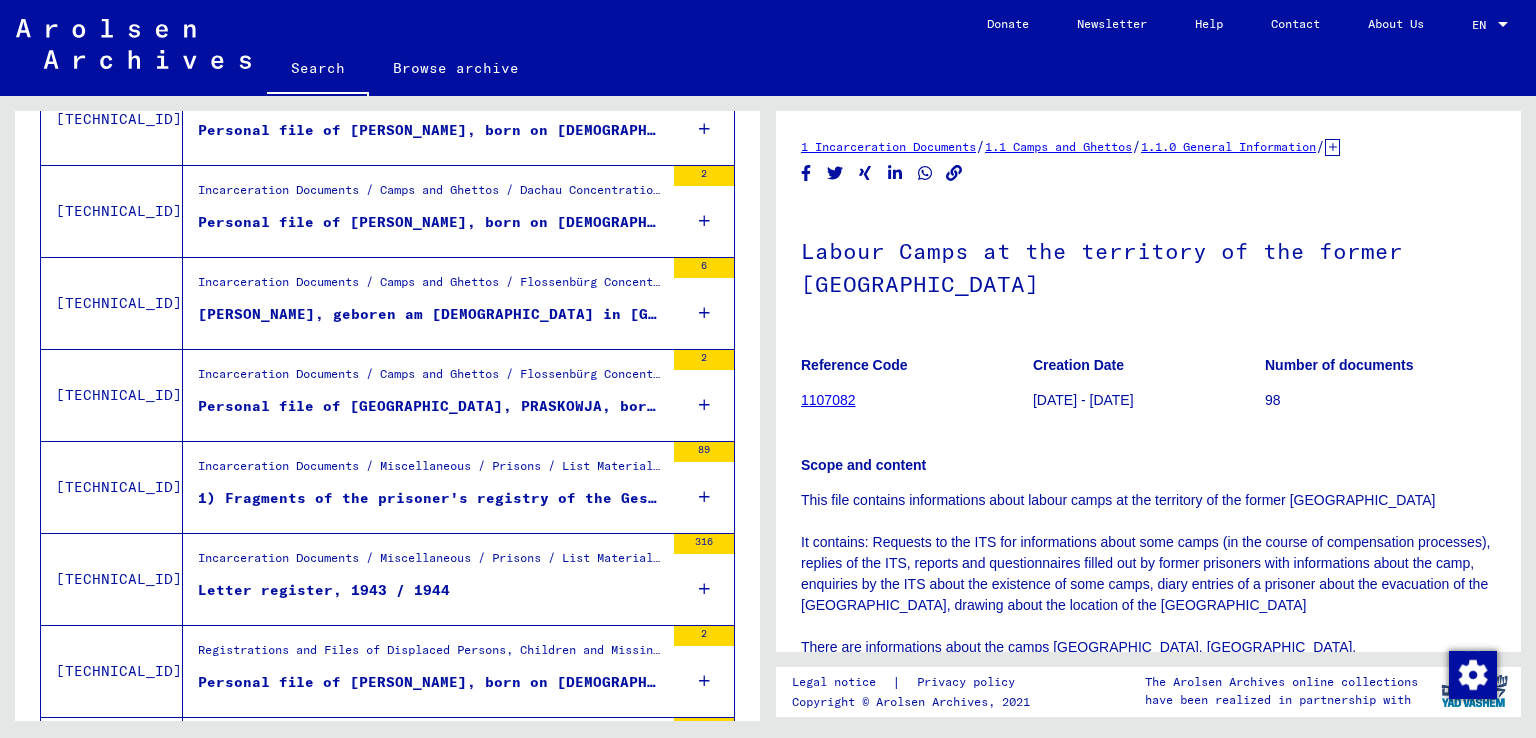 click on "Incarceration Documents / Miscellaneous / Prisons / List Material Group Prisons & [MEDICAL_DATA] / WARTHELAND ([GEOGRAPHIC_DATA])" at bounding box center [431, 471] 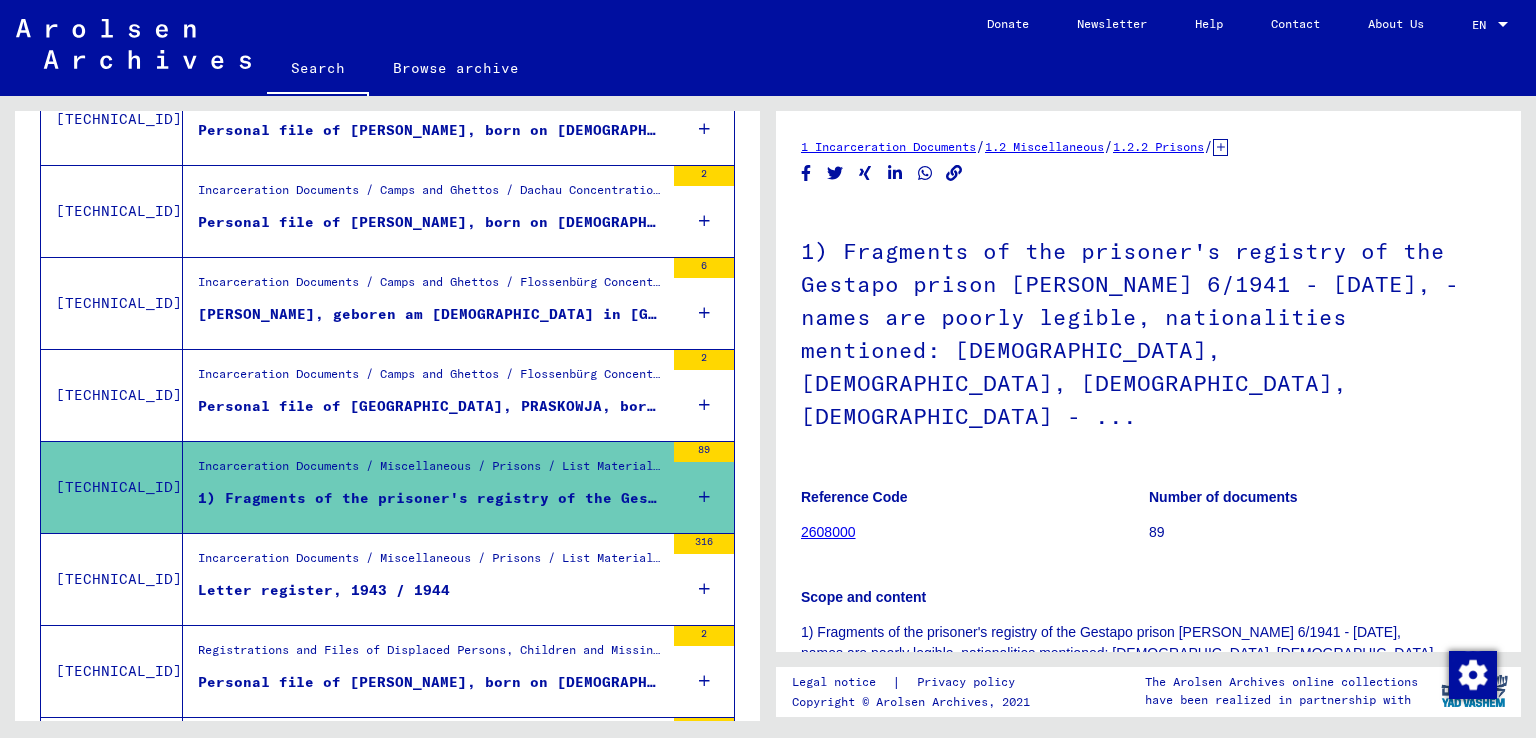 scroll, scrollTop: 0, scrollLeft: 0, axis: both 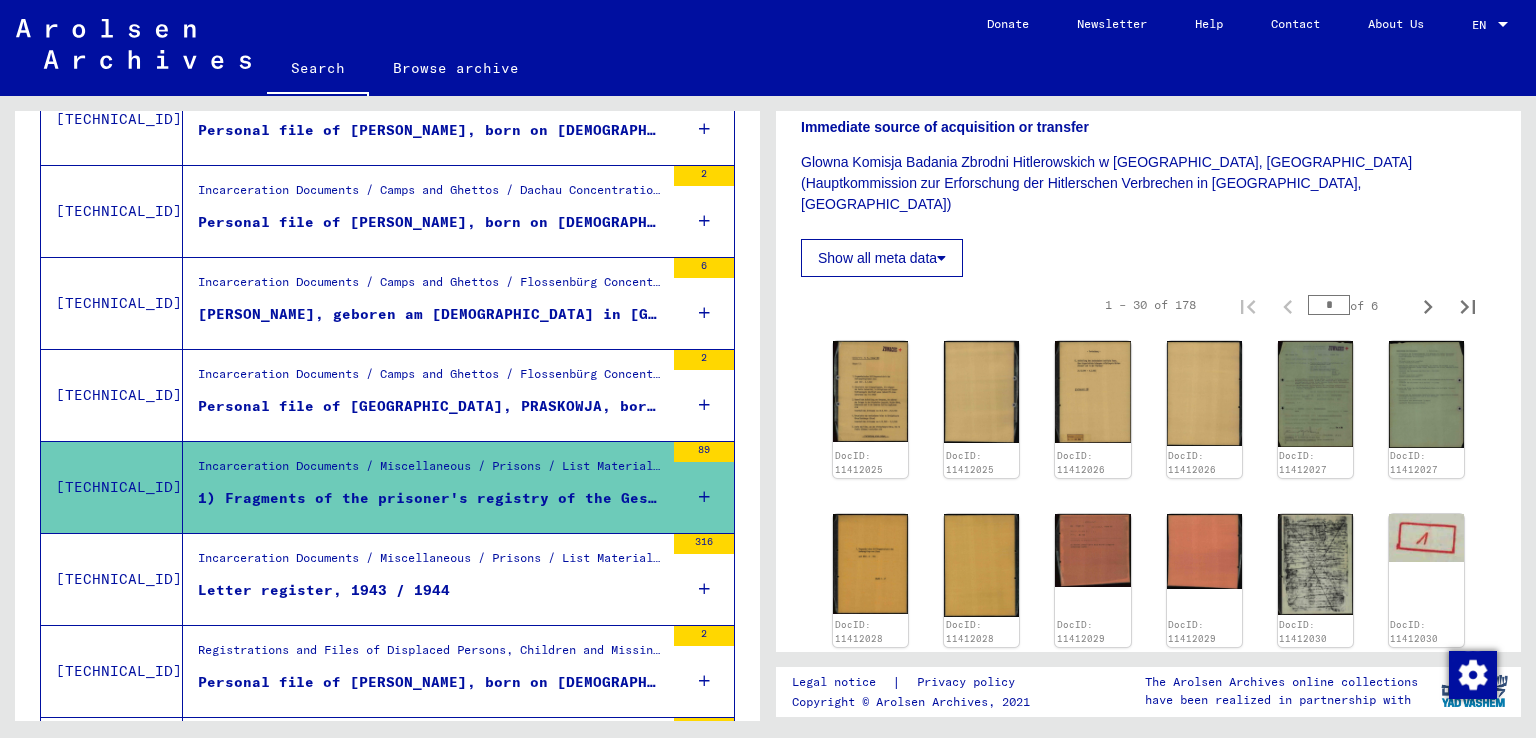 click 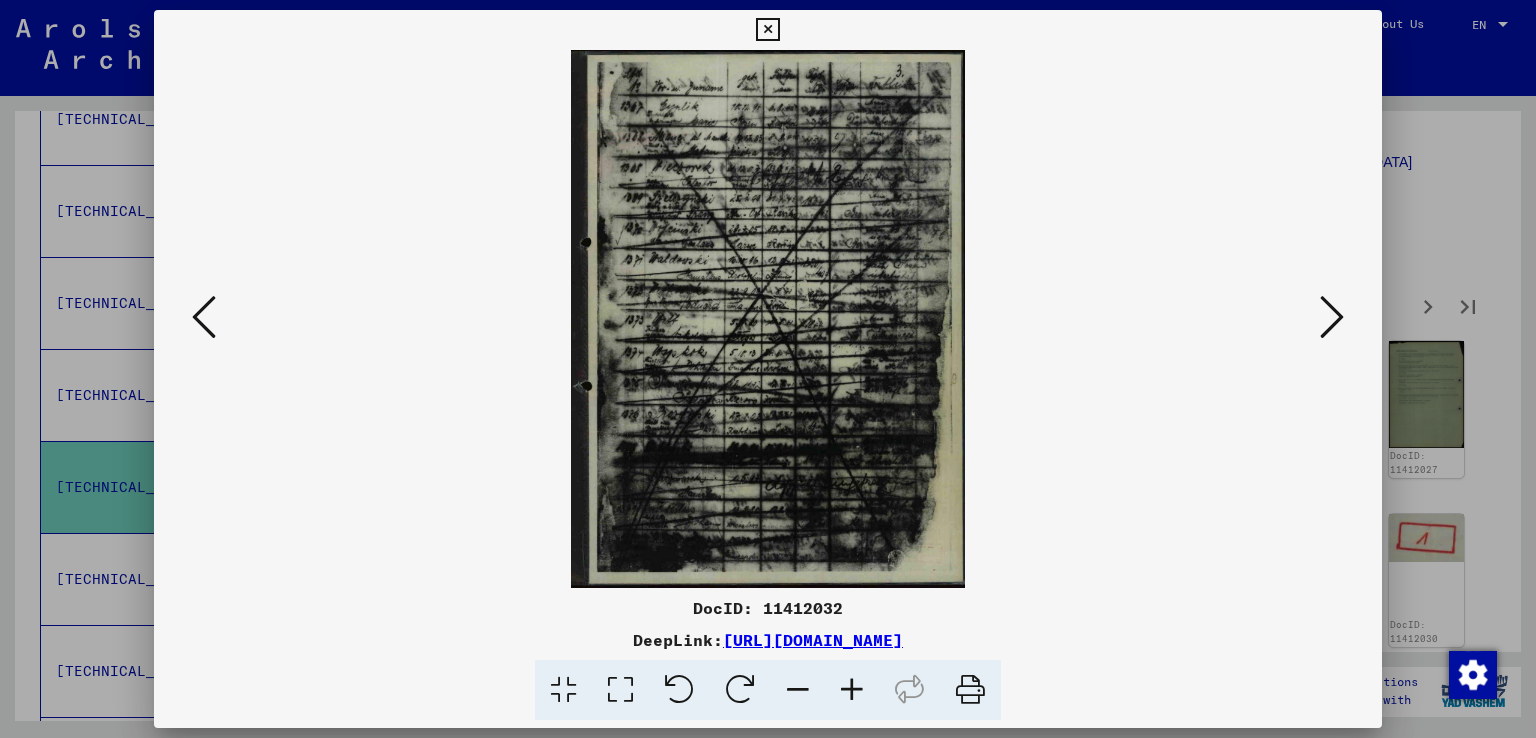 click at bounding box center [852, 690] 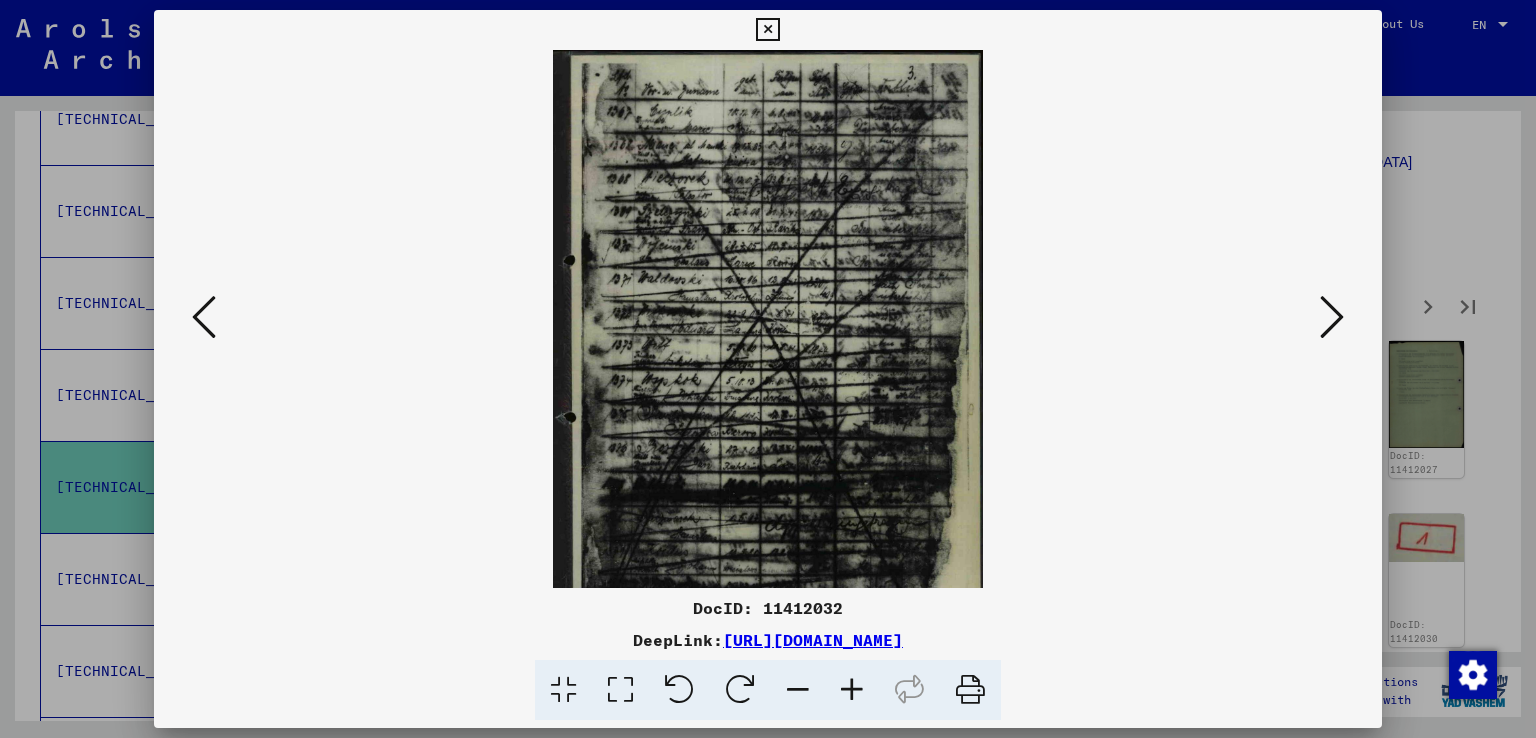 click at bounding box center [852, 690] 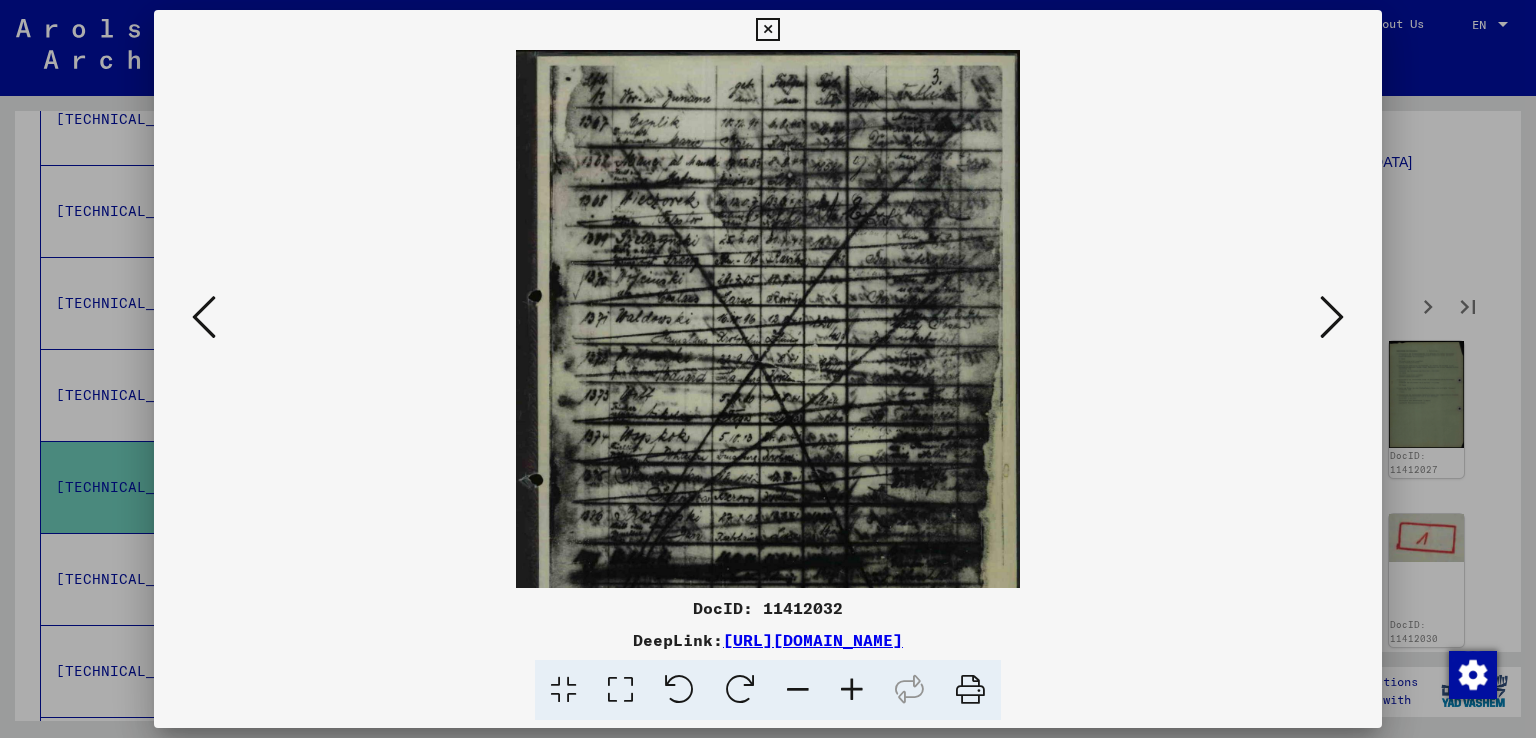 click at bounding box center [852, 690] 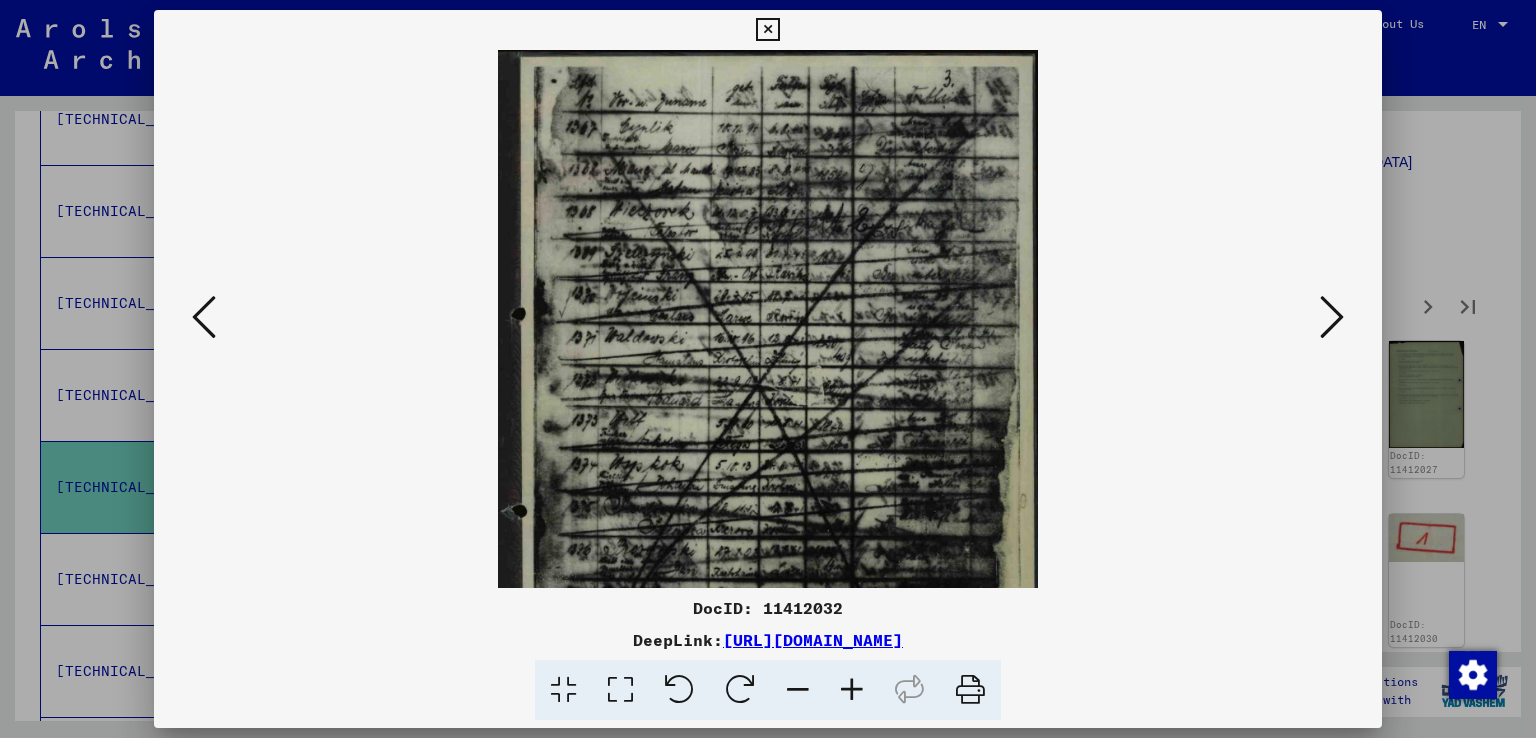 click at bounding box center [852, 690] 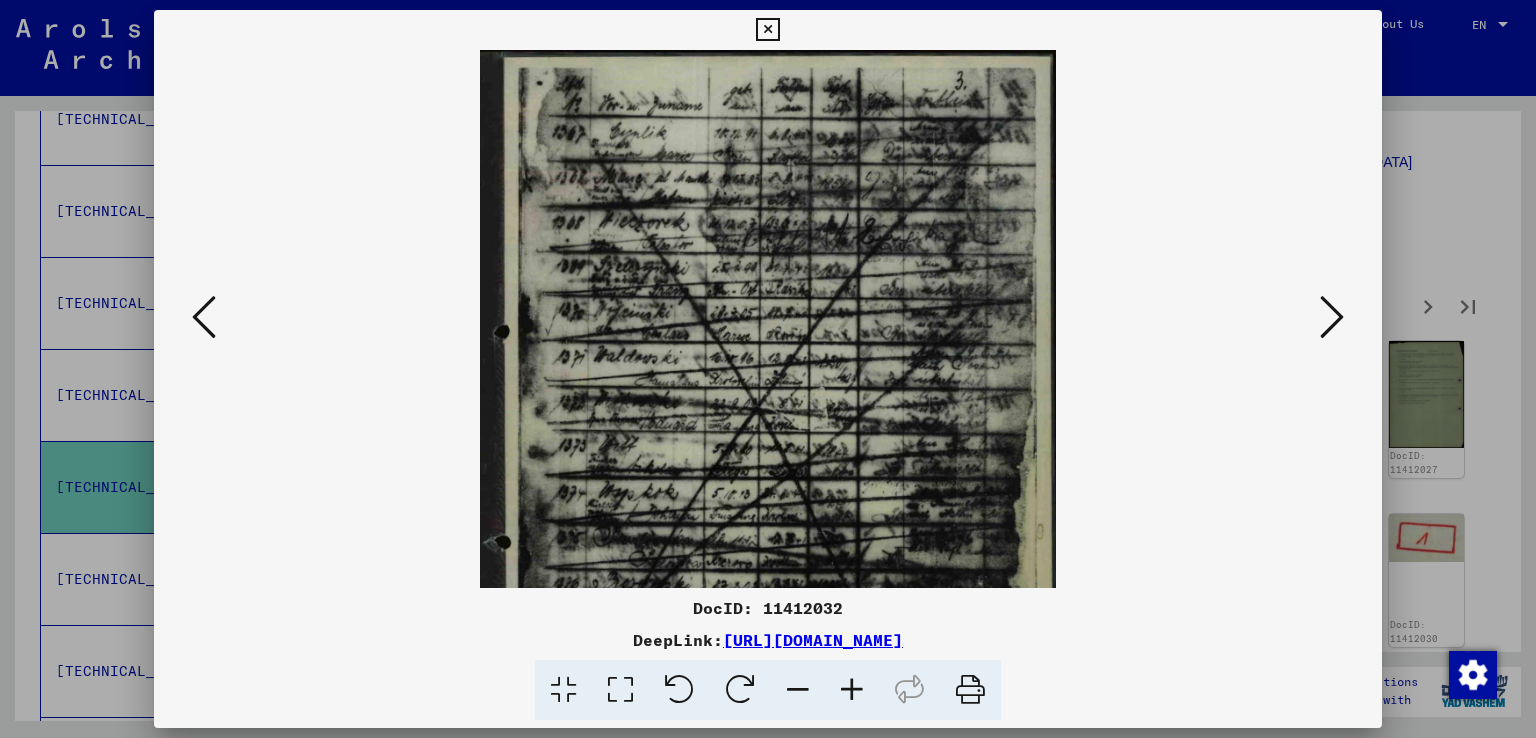 click at bounding box center [852, 690] 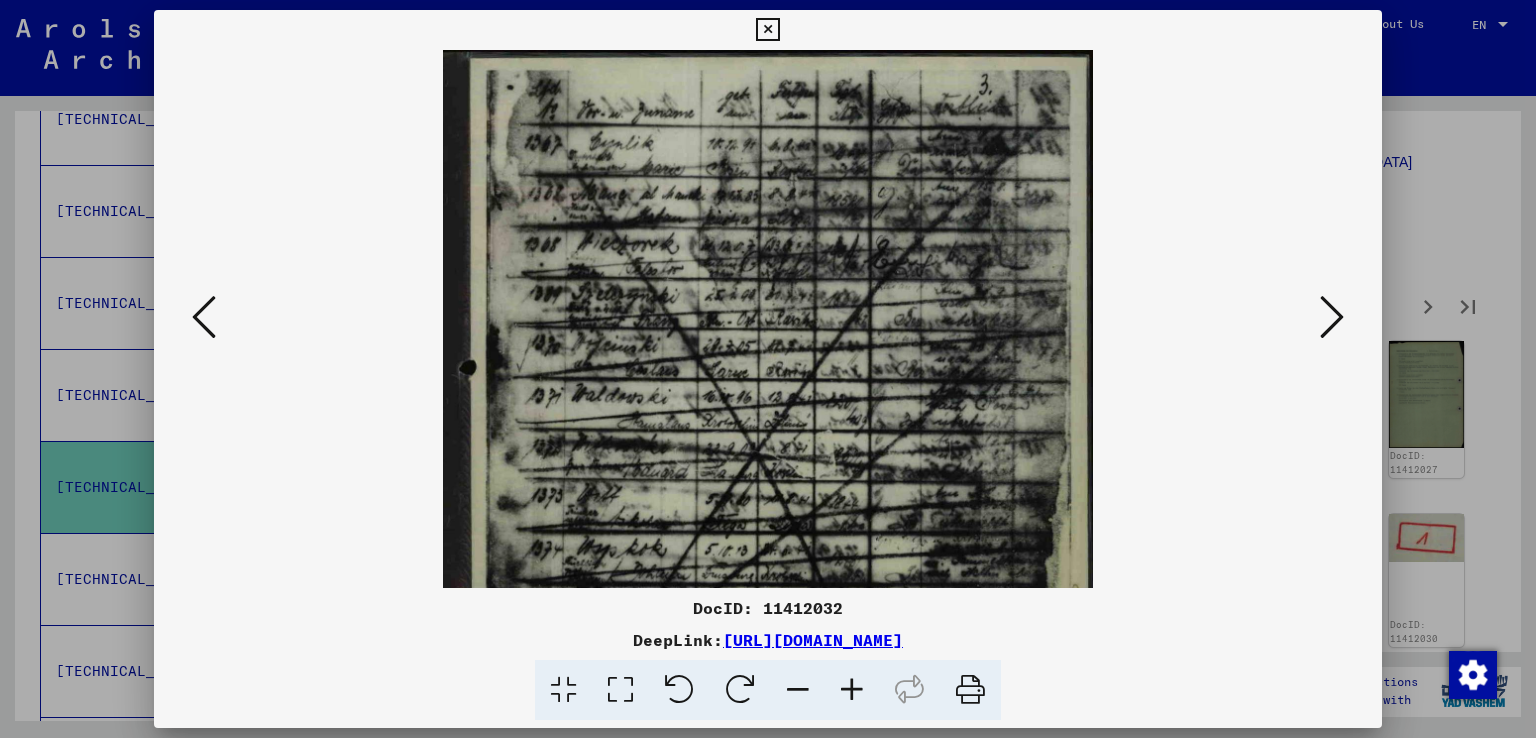 click at bounding box center [852, 690] 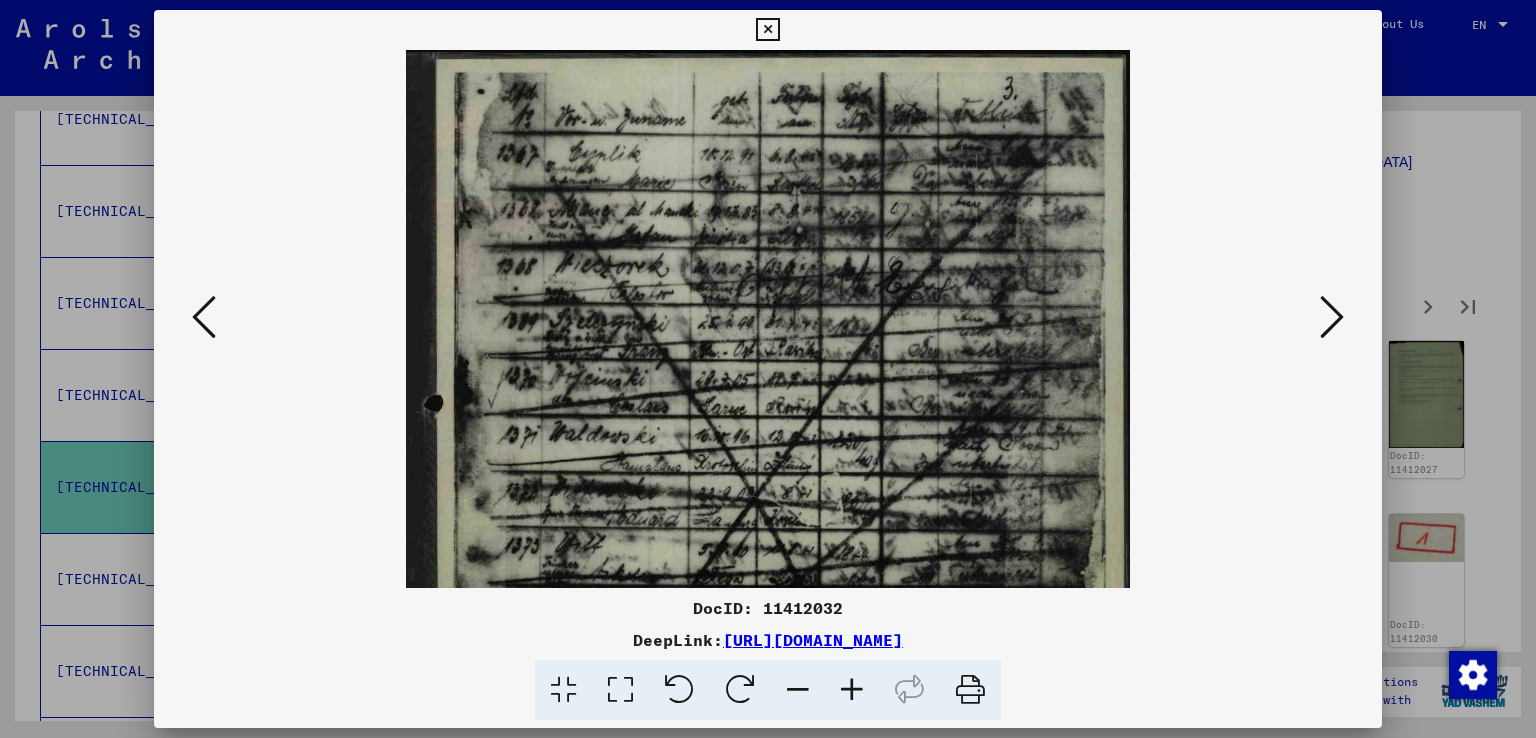 click at bounding box center [852, 690] 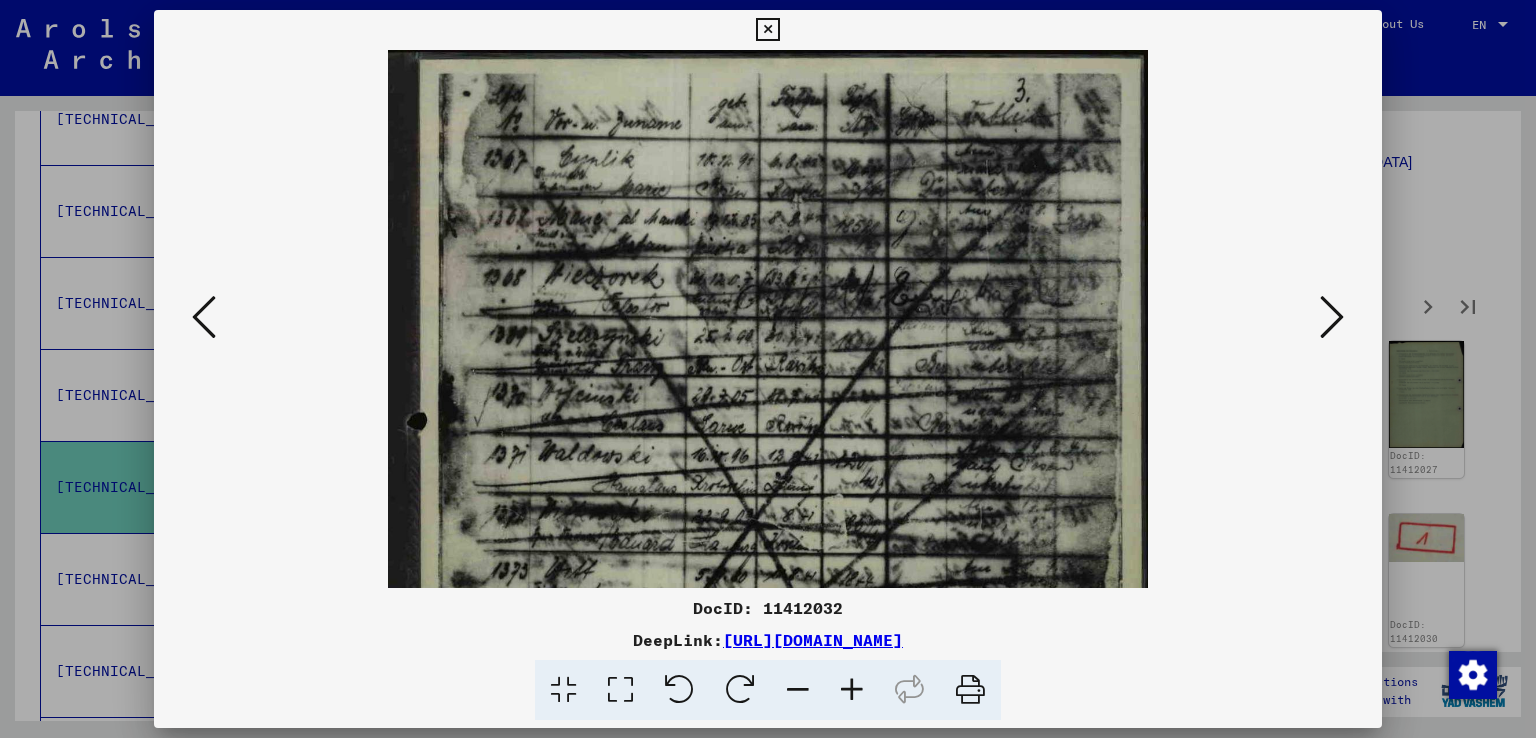 click at bounding box center [852, 690] 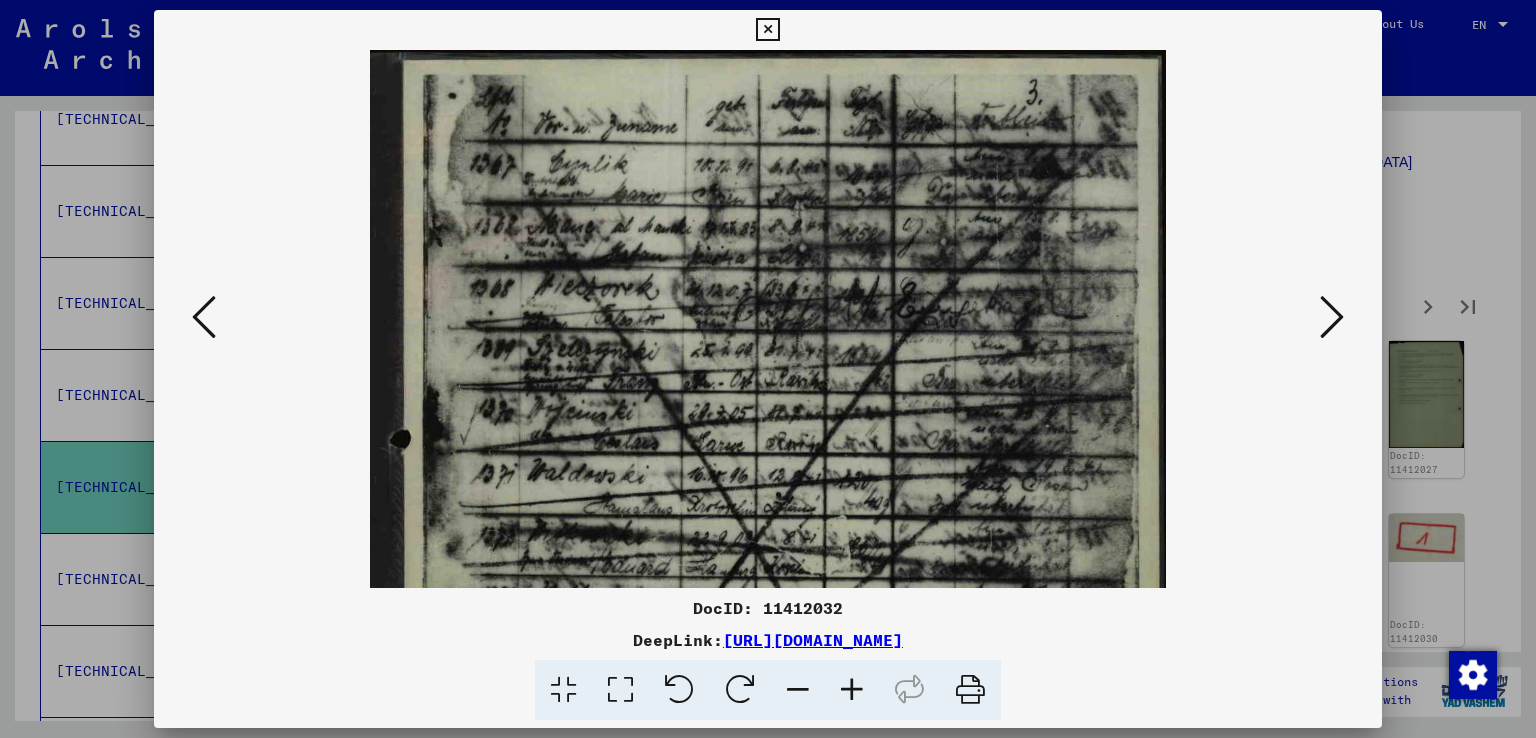 click at bounding box center (852, 690) 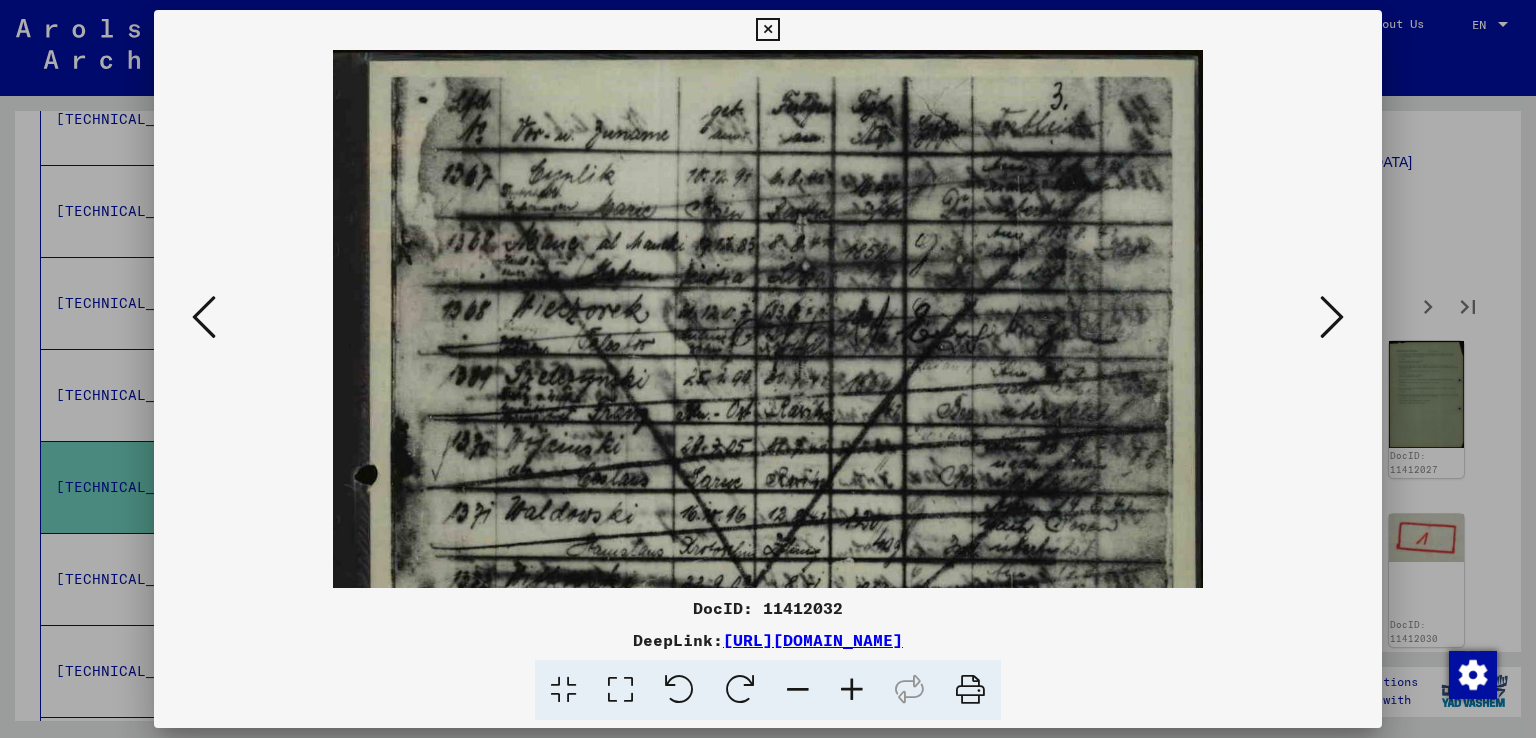 click at bounding box center (852, 690) 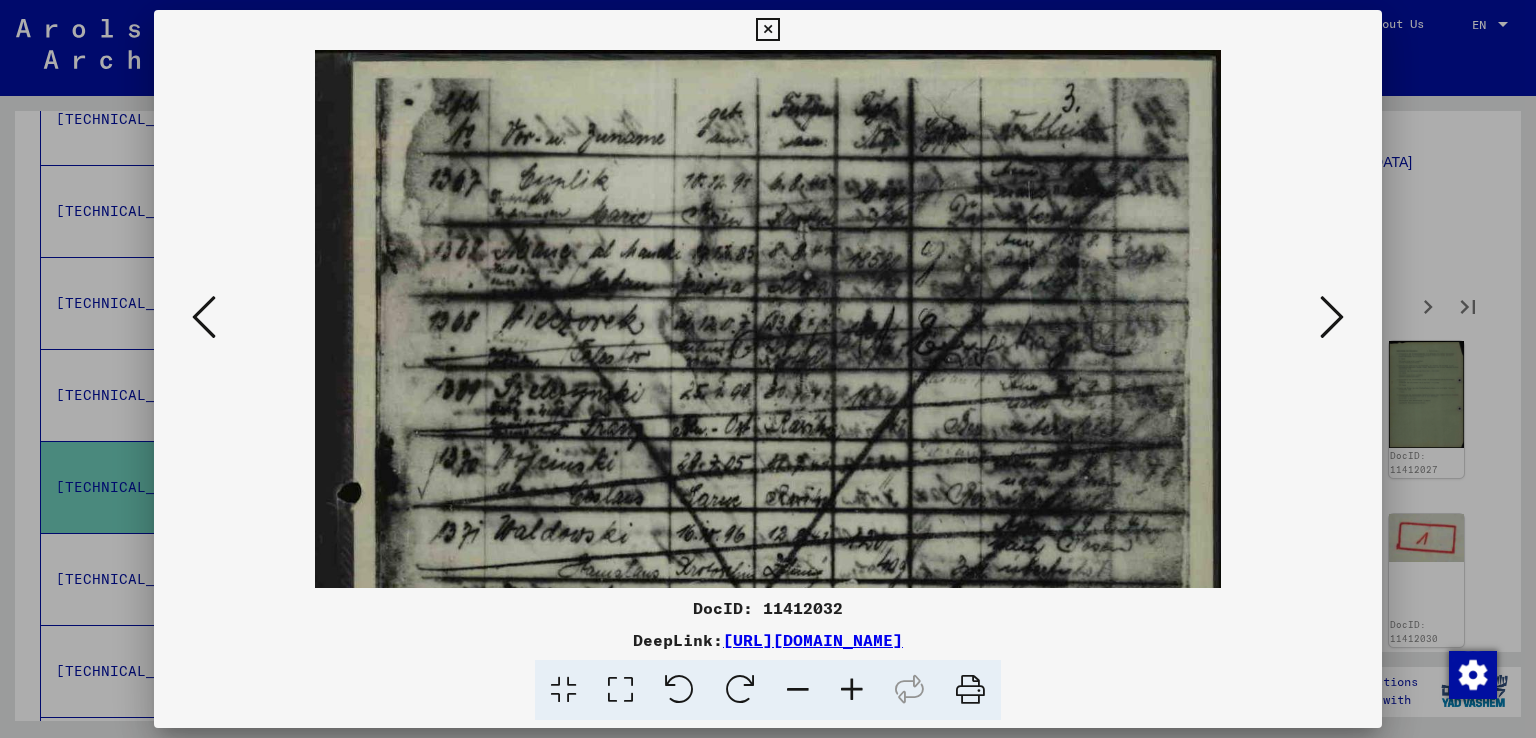 click at bounding box center [852, 690] 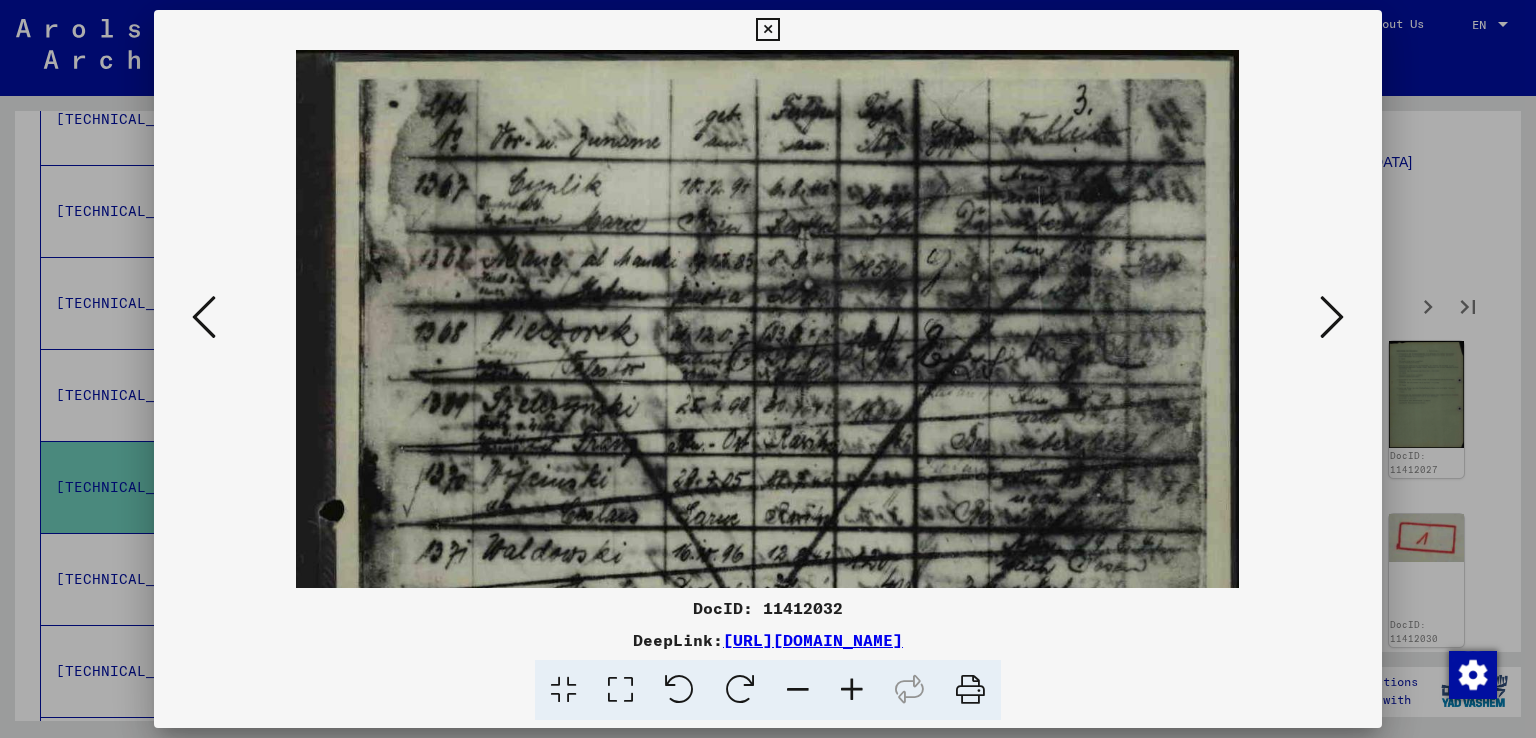 click at bounding box center [852, 690] 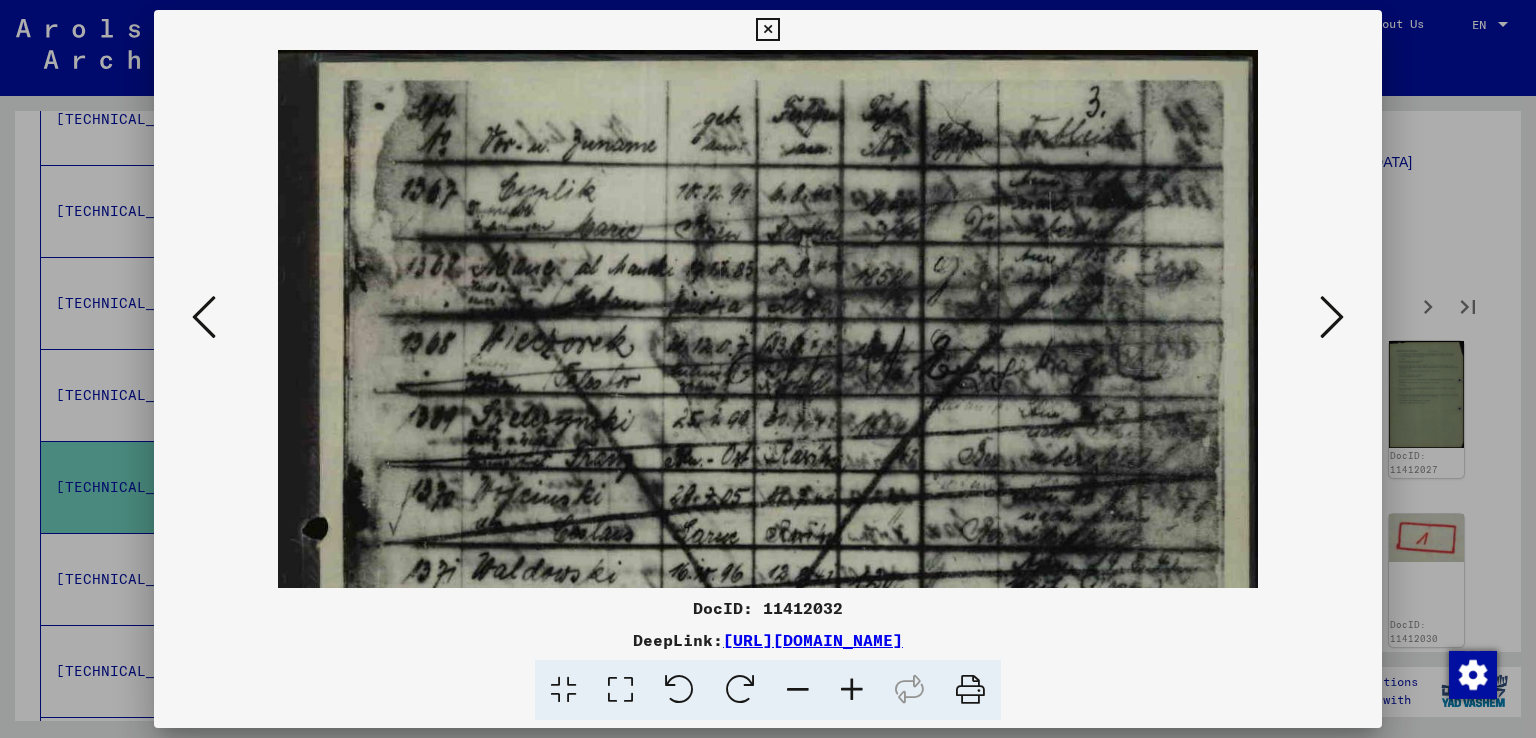 click at bounding box center [852, 690] 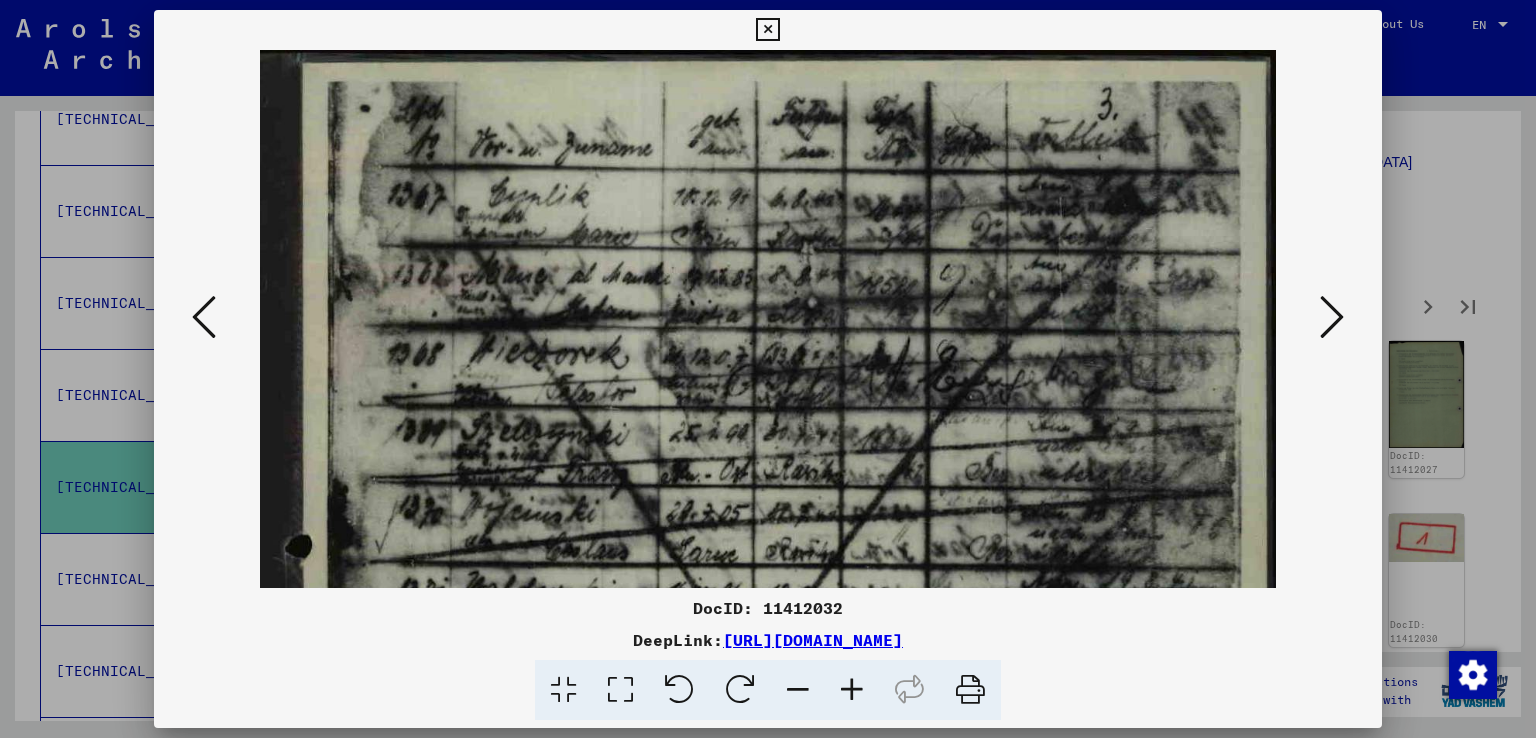 click at bounding box center [852, 690] 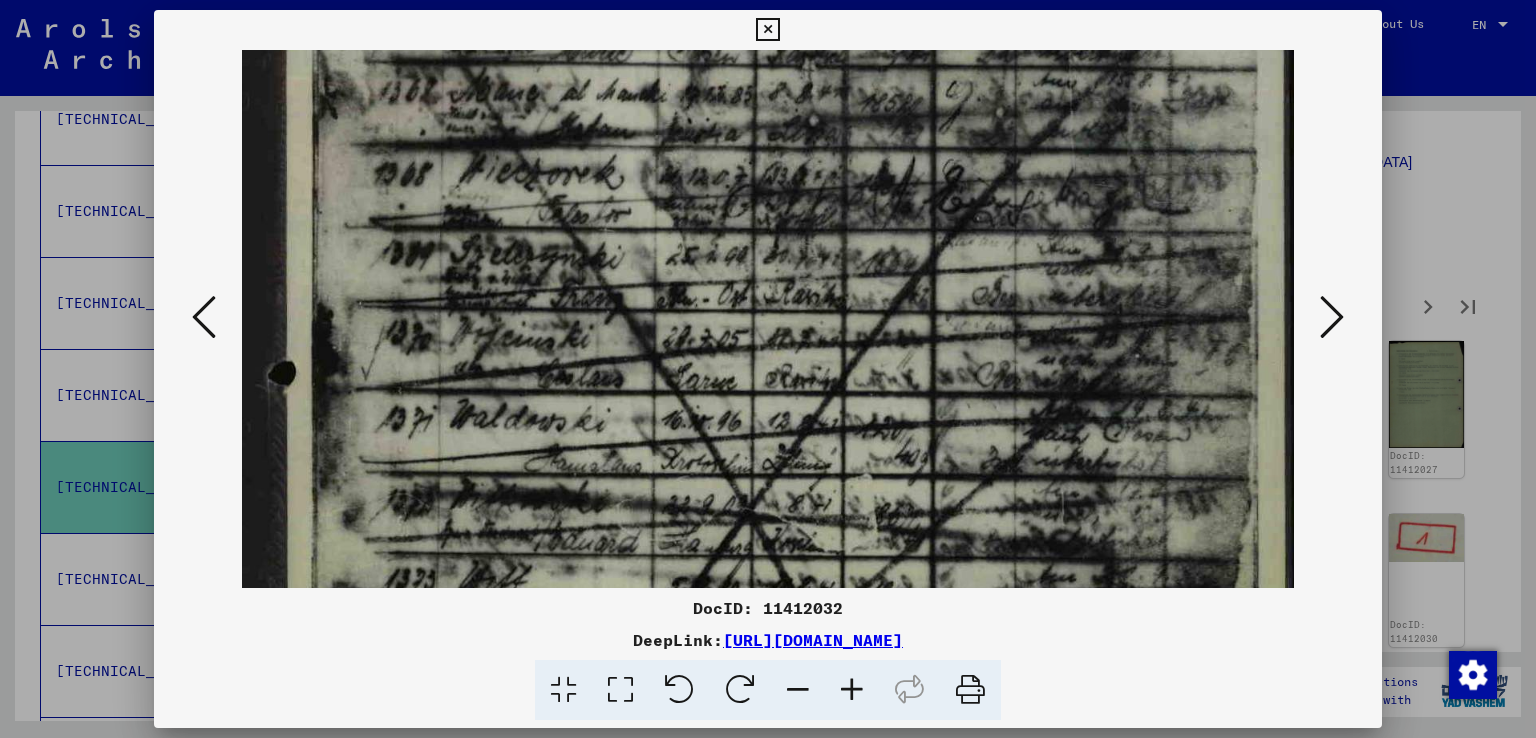 scroll, scrollTop: 264, scrollLeft: 0, axis: vertical 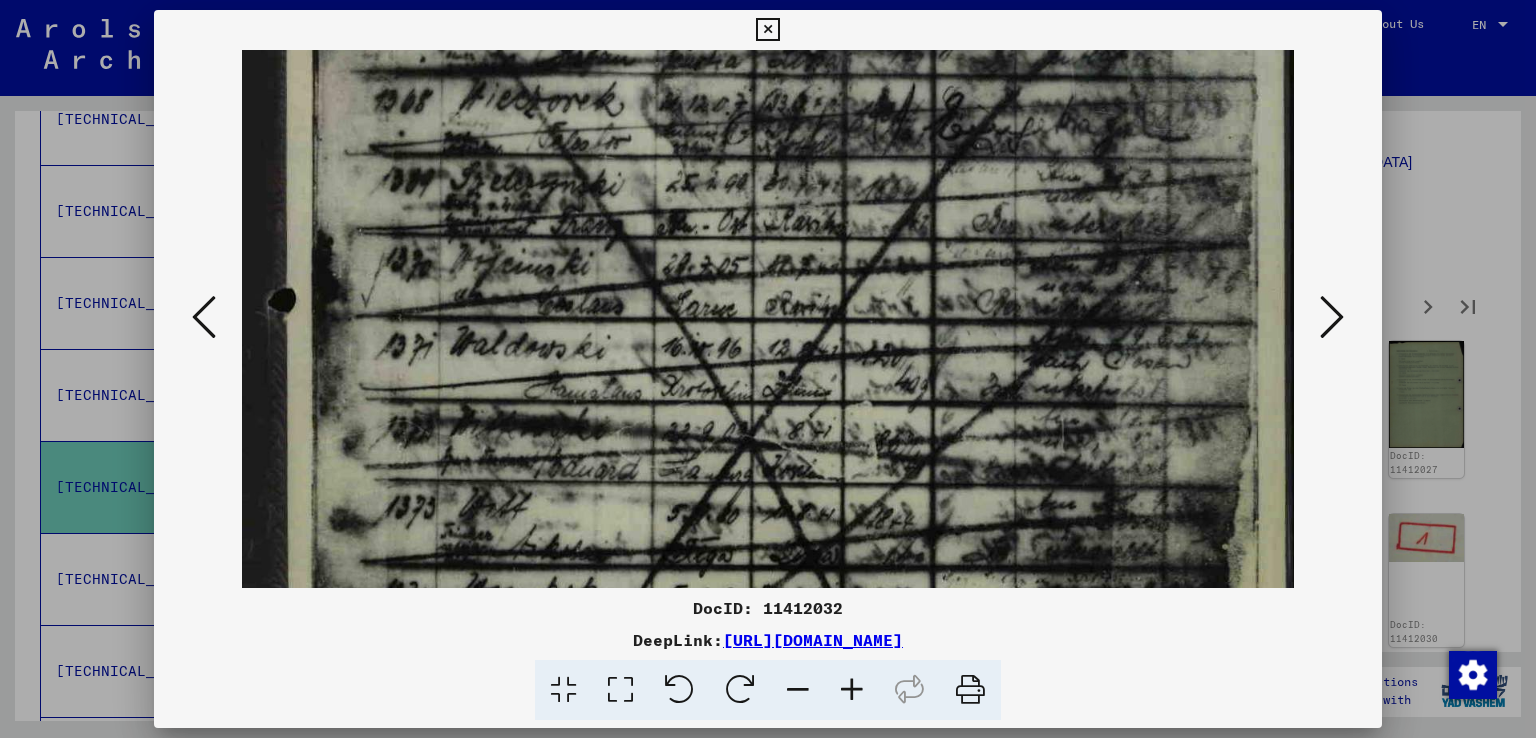 drag, startPoint x: 800, startPoint y: 433, endPoint x: 868, endPoint y: 205, distance: 237.92436 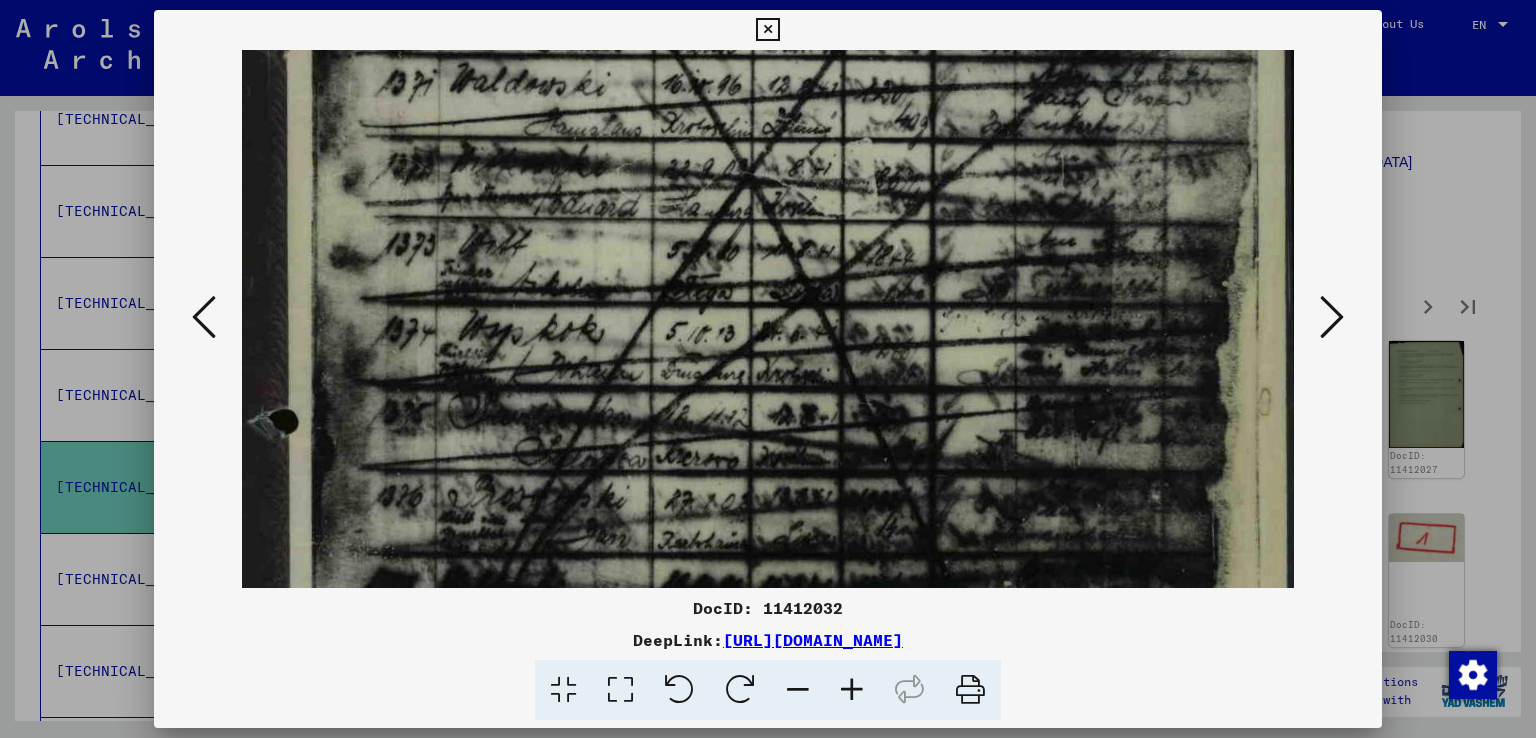 scroll, scrollTop: 612, scrollLeft: 0, axis: vertical 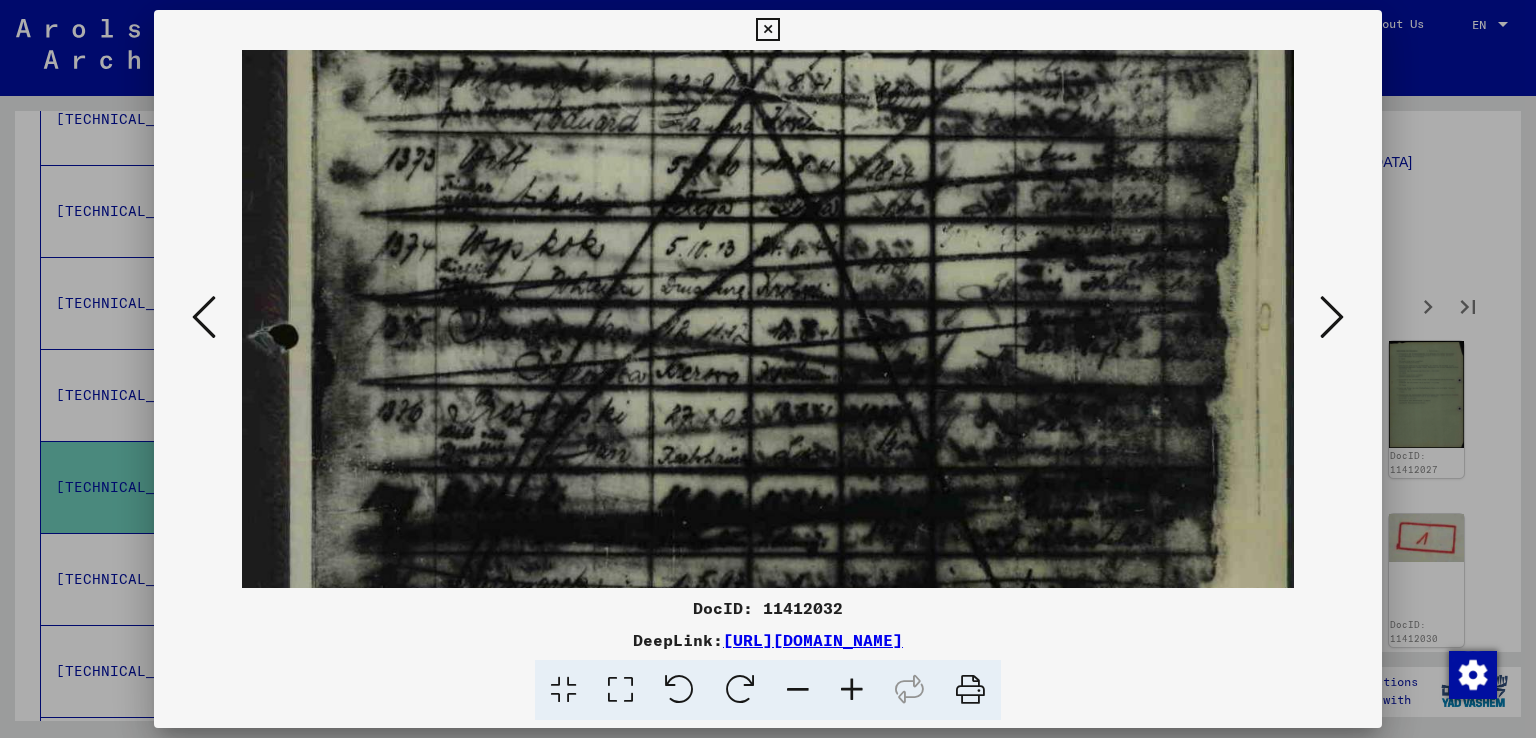 drag, startPoint x: 808, startPoint y: 453, endPoint x: 927, endPoint y: 106, distance: 366.83783 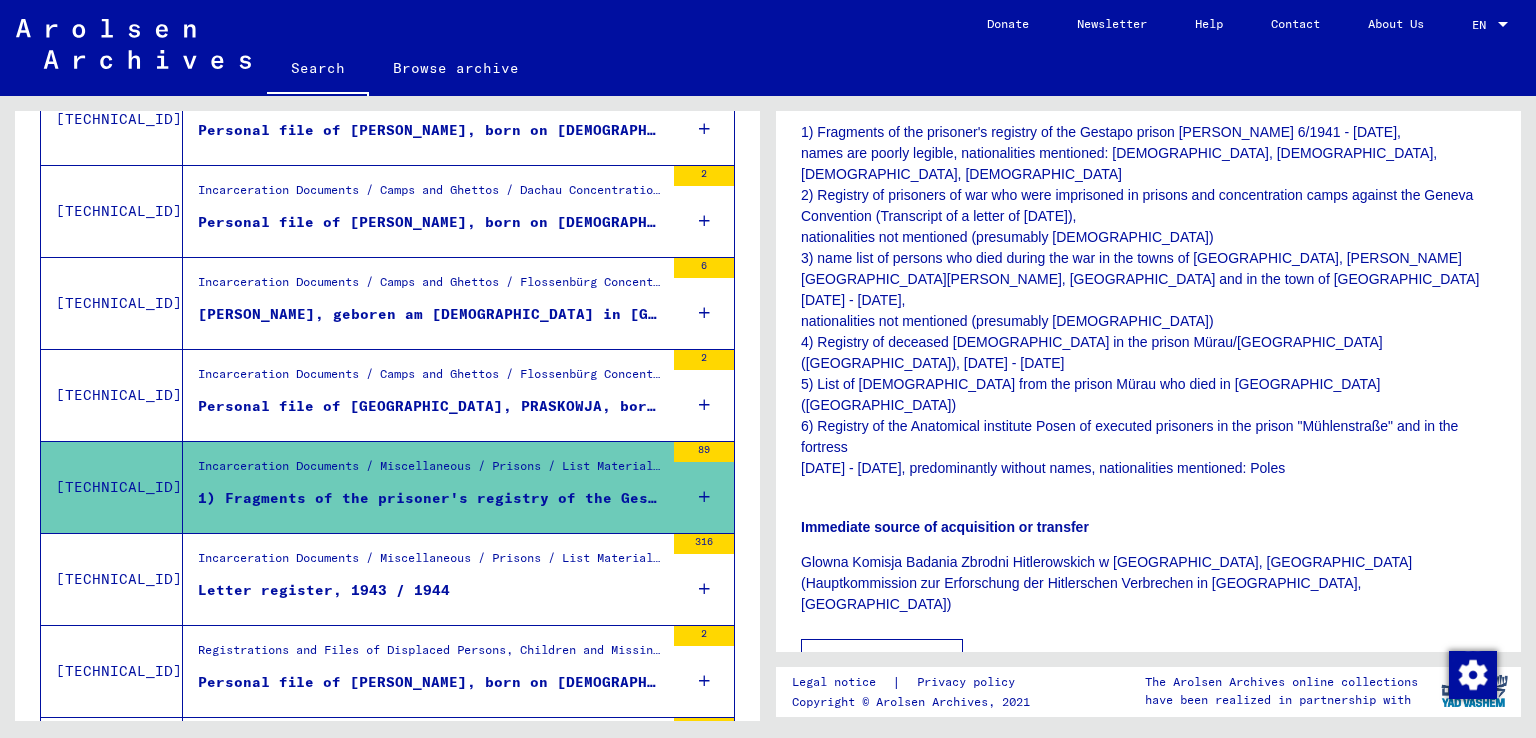 scroll, scrollTop: 300, scrollLeft: 0, axis: vertical 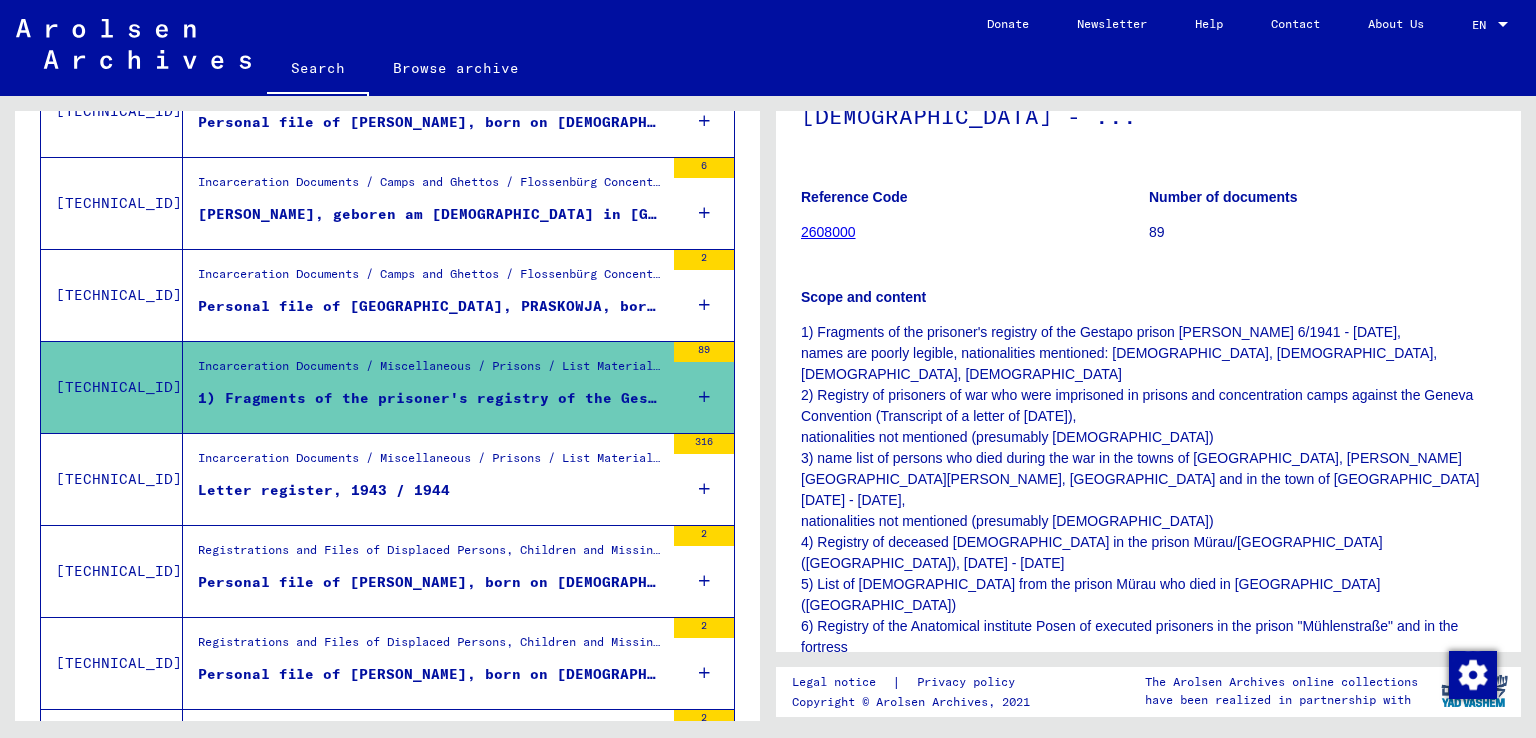 click on "Letter register, 1943 / 1944" at bounding box center [431, 495] 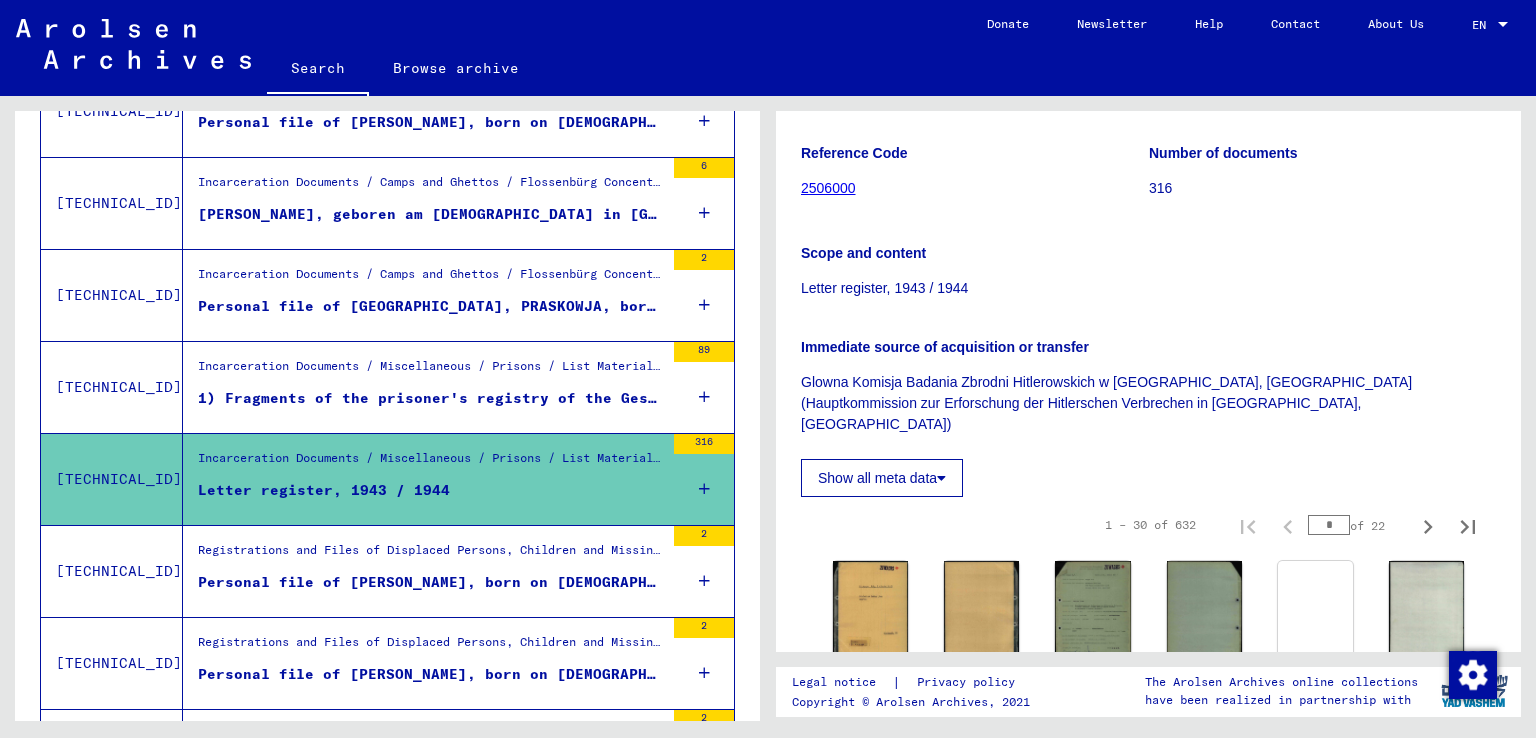 scroll, scrollTop: 300, scrollLeft: 0, axis: vertical 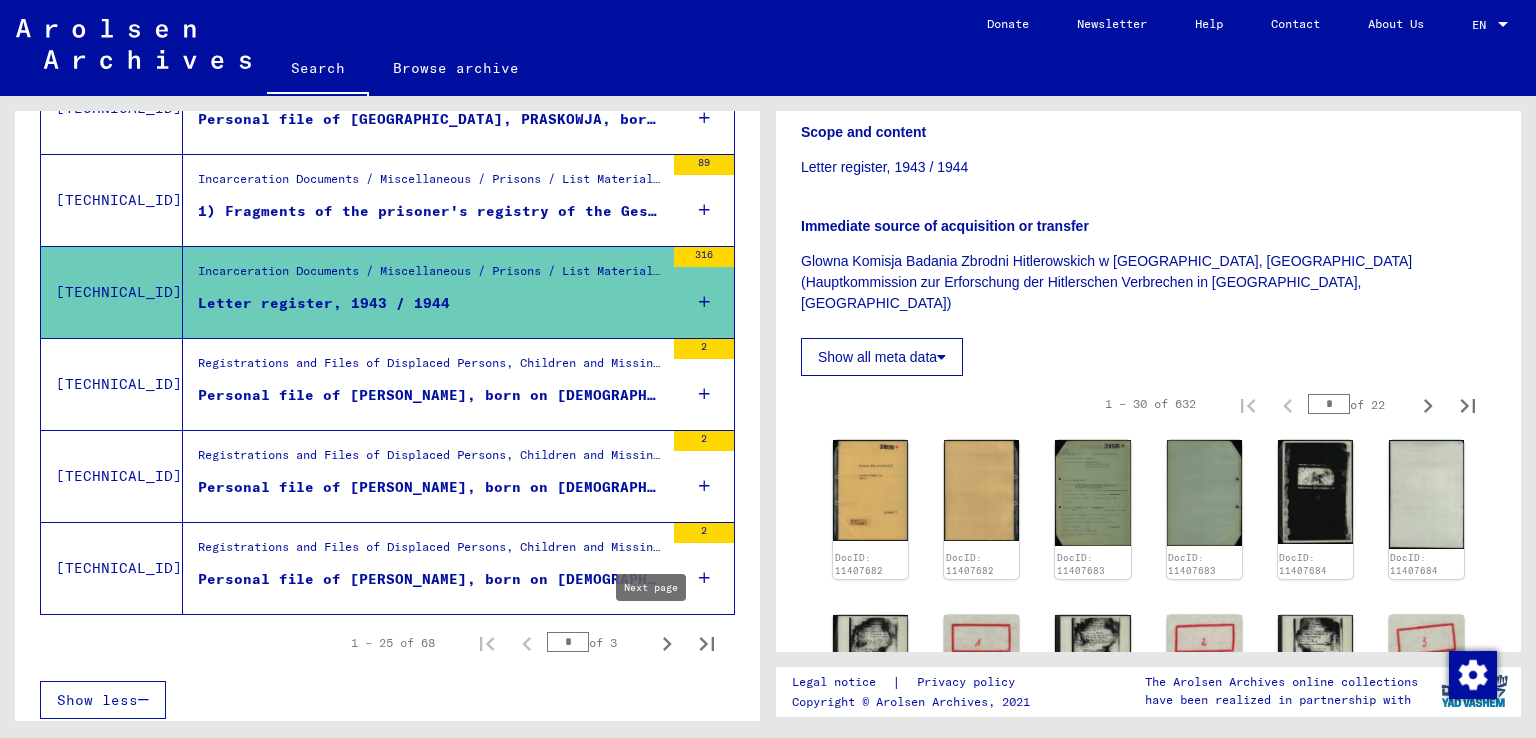 click 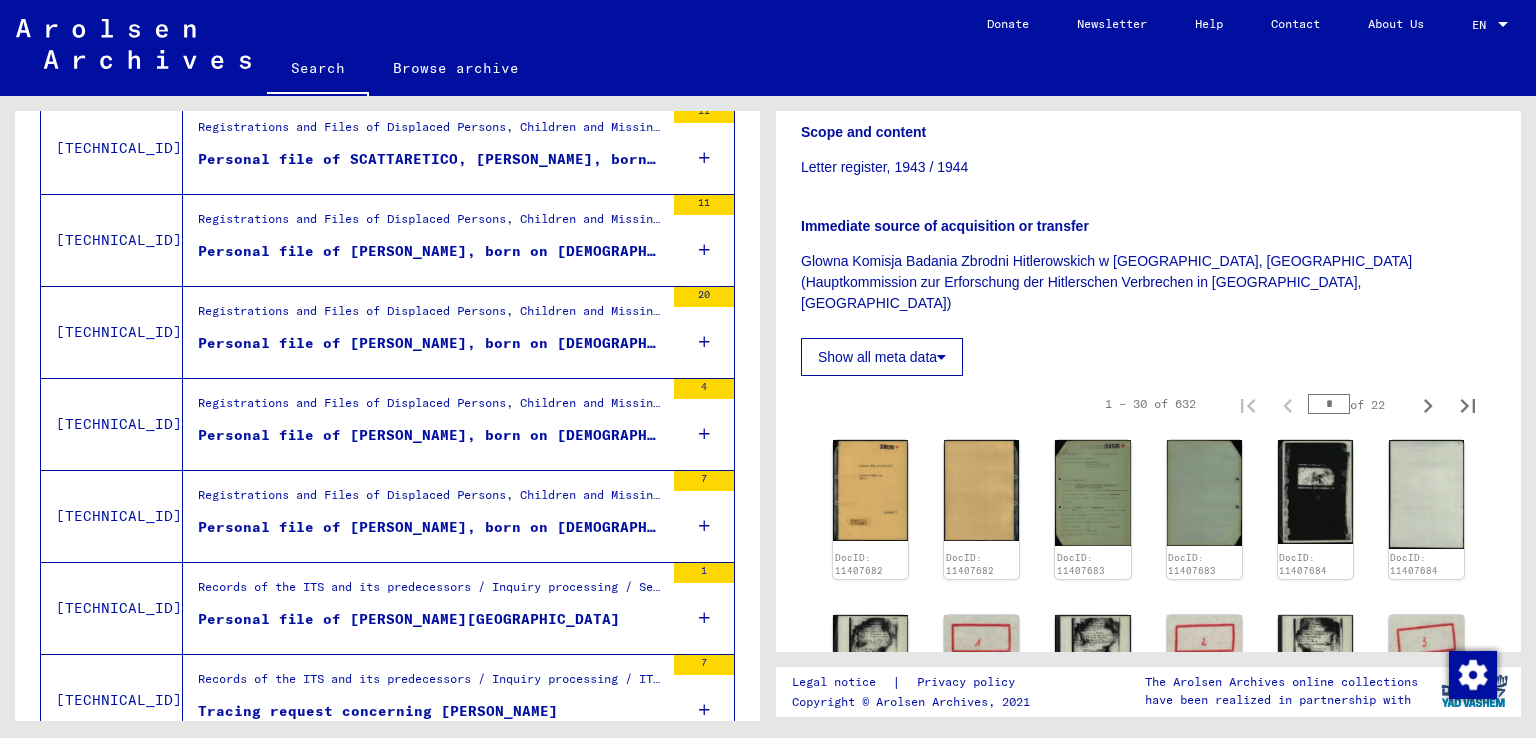scroll, scrollTop: 2187, scrollLeft: 0, axis: vertical 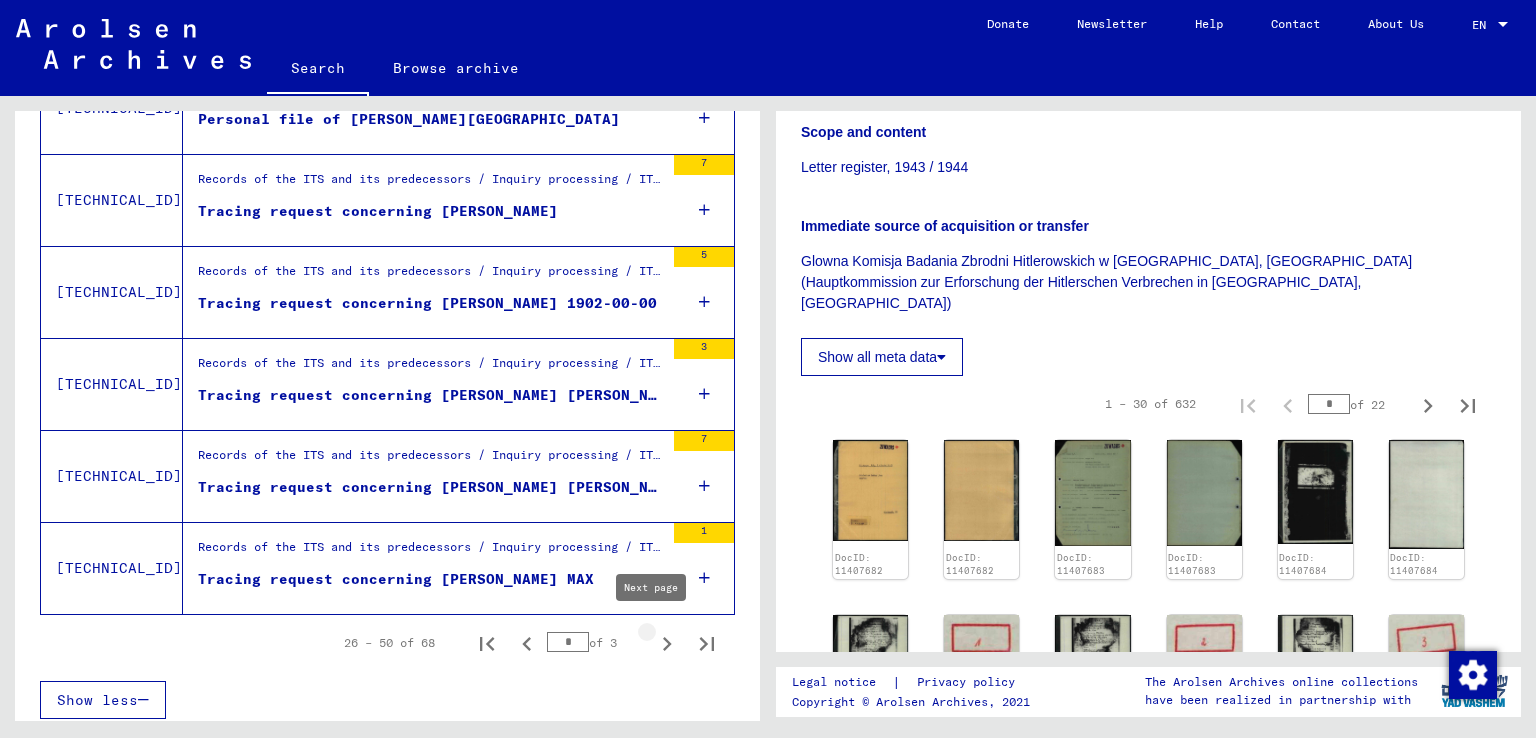 click 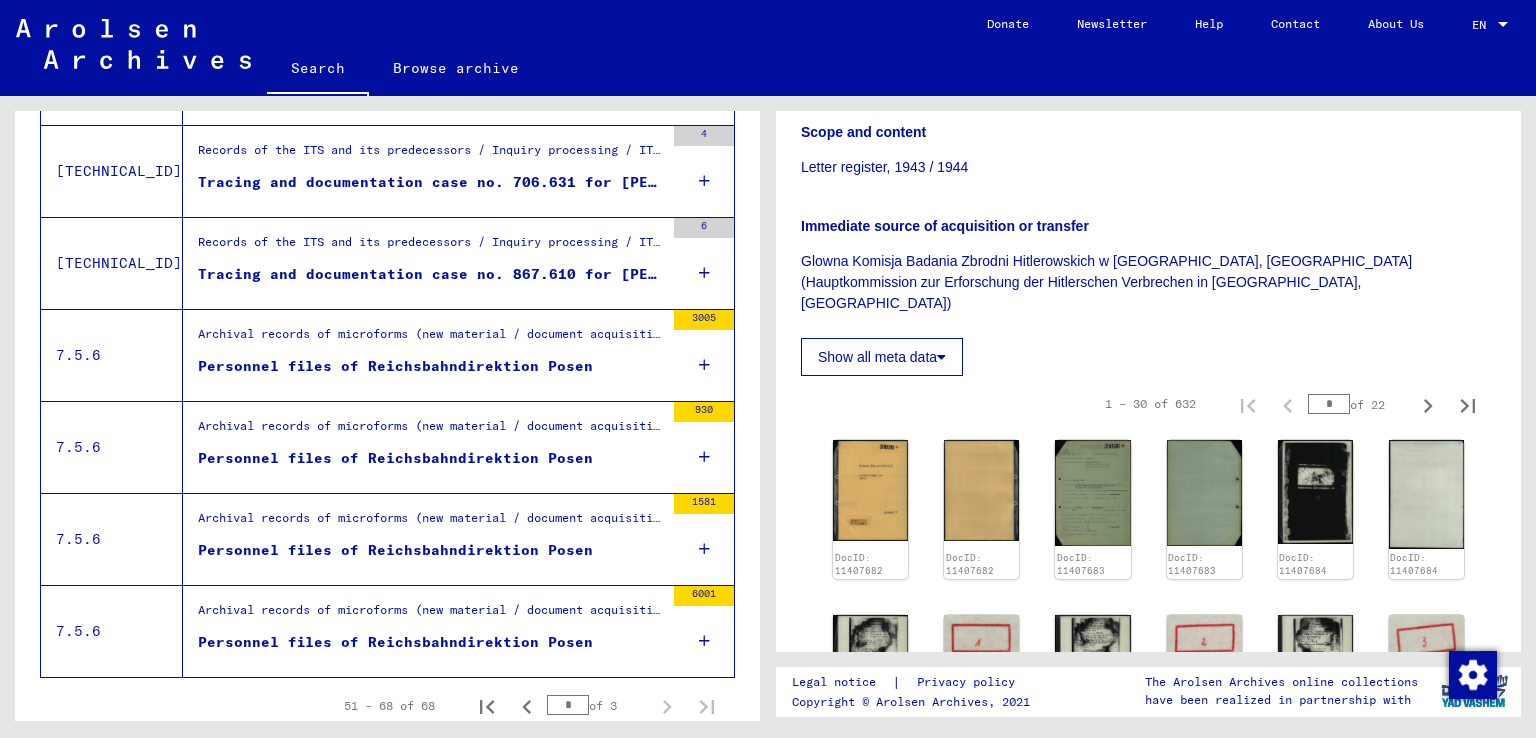 scroll, scrollTop: 1544, scrollLeft: 0, axis: vertical 